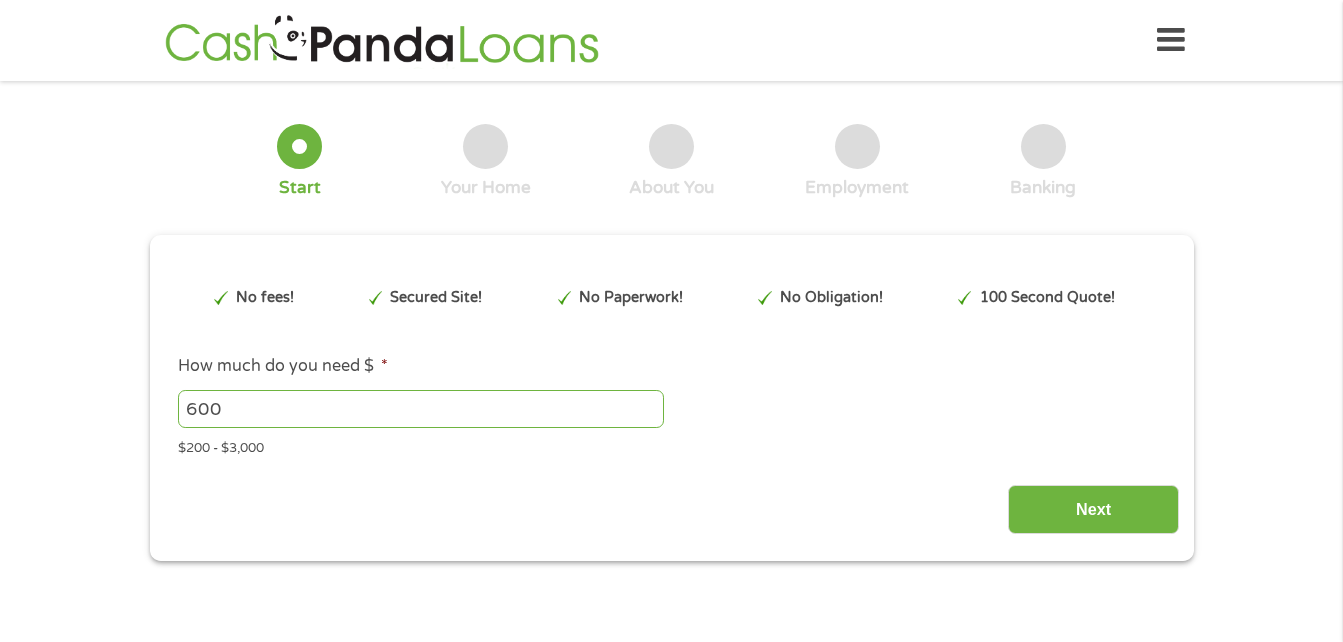 scroll, scrollTop: 0, scrollLeft: 0, axis: both 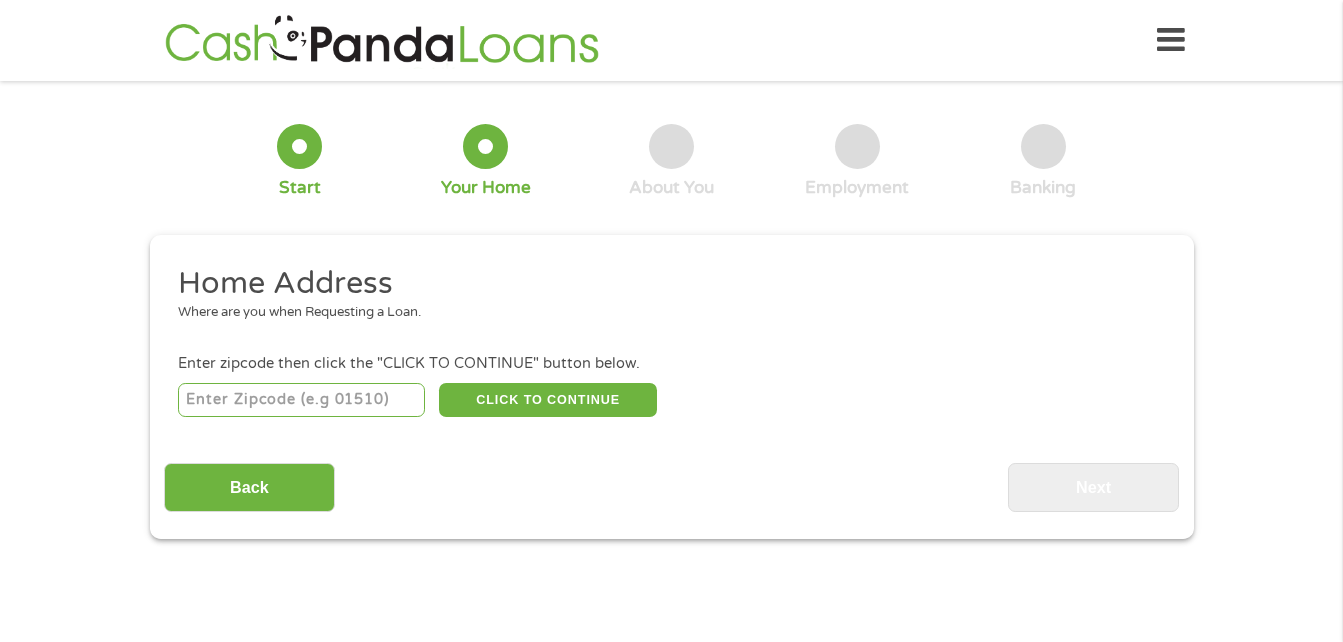 click at bounding box center [301, 400] 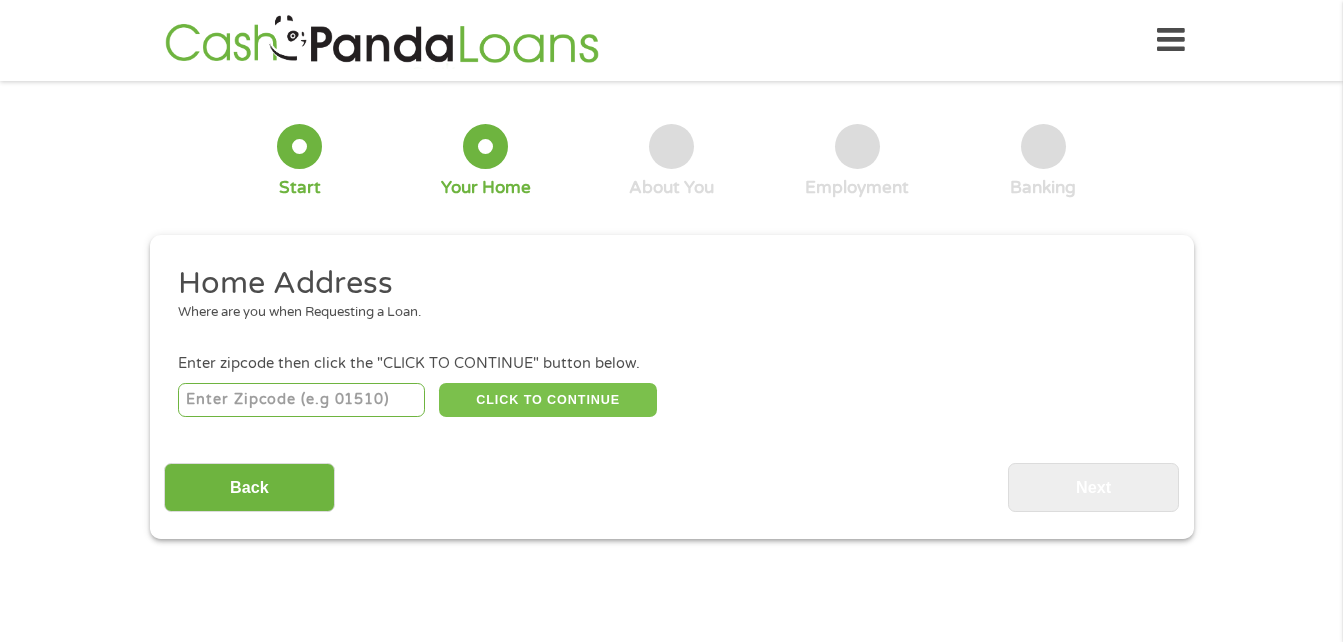 click on "CLICK TO CONTINUE" at bounding box center [548, 400] 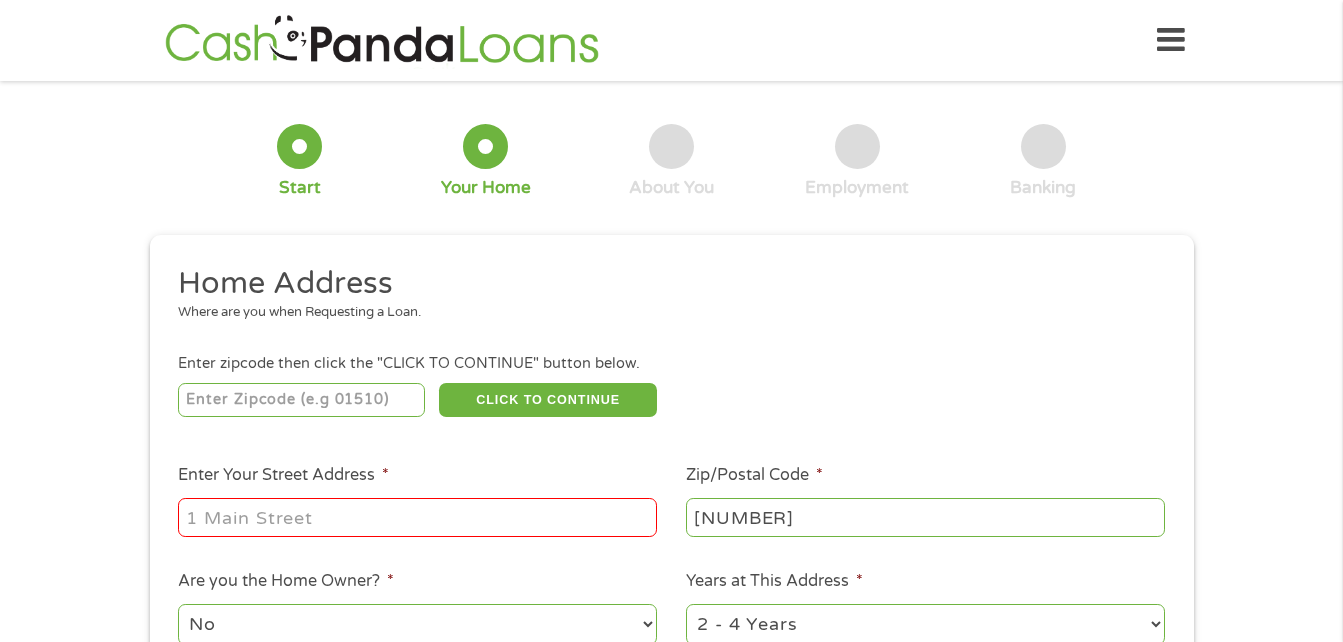 click on "Enter Your Street Address *" at bounding box center [417, 517] 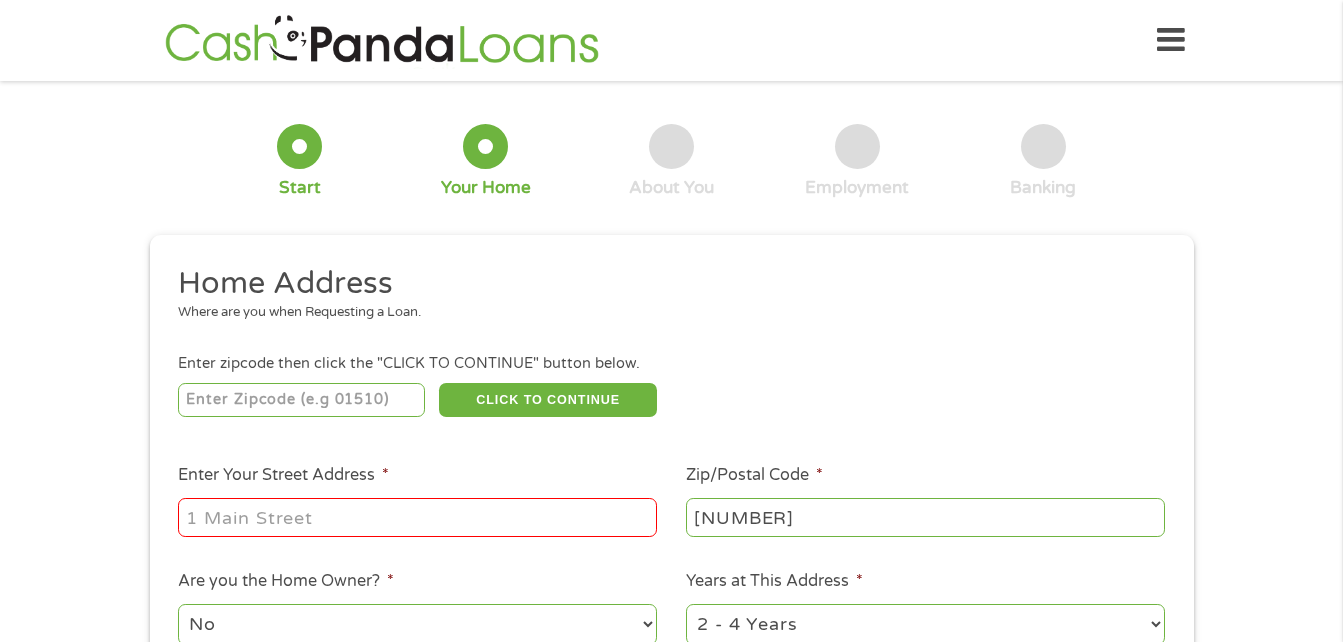 type on "[NUMBER] [STREET]" 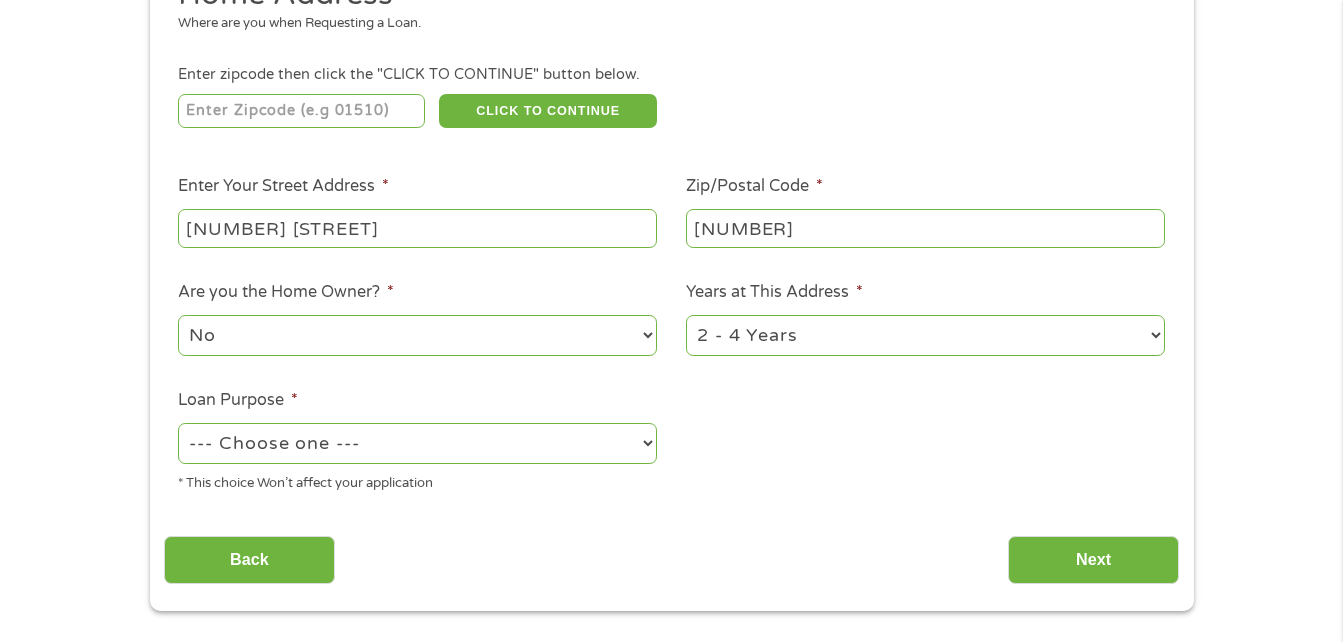 scroll, scrollTop: 311, scrollLeft: 0, axis: vertical 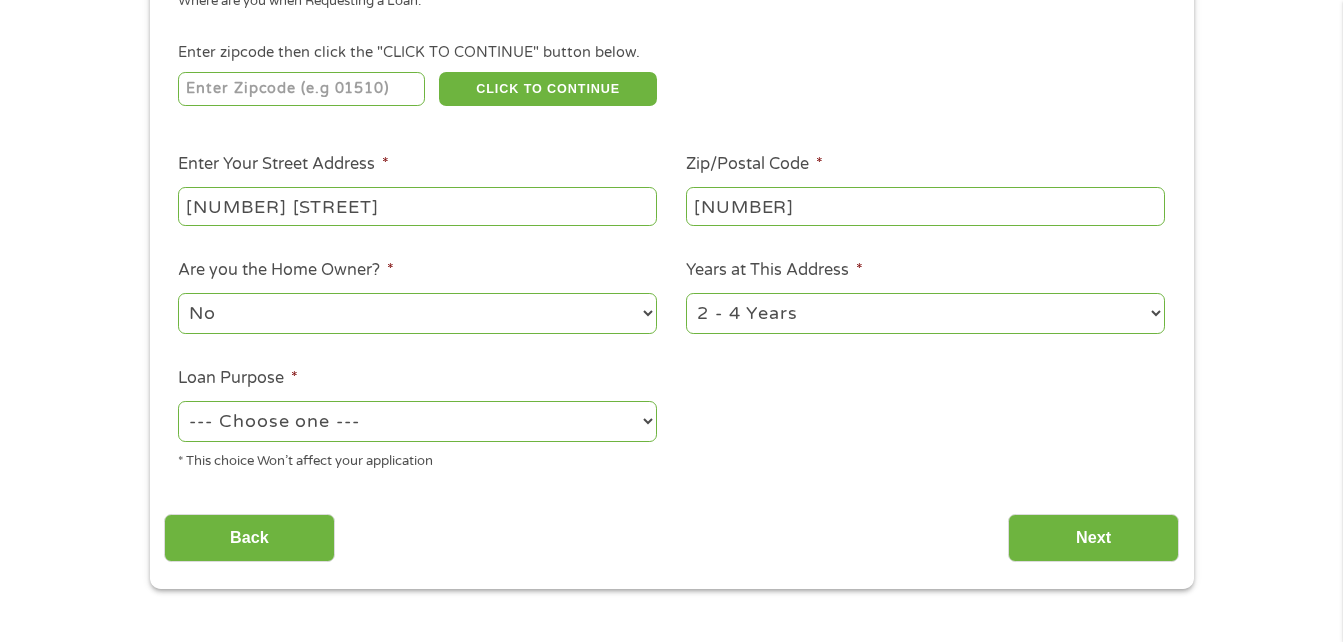 click on "No Yes" at bounding box center [417, 313] 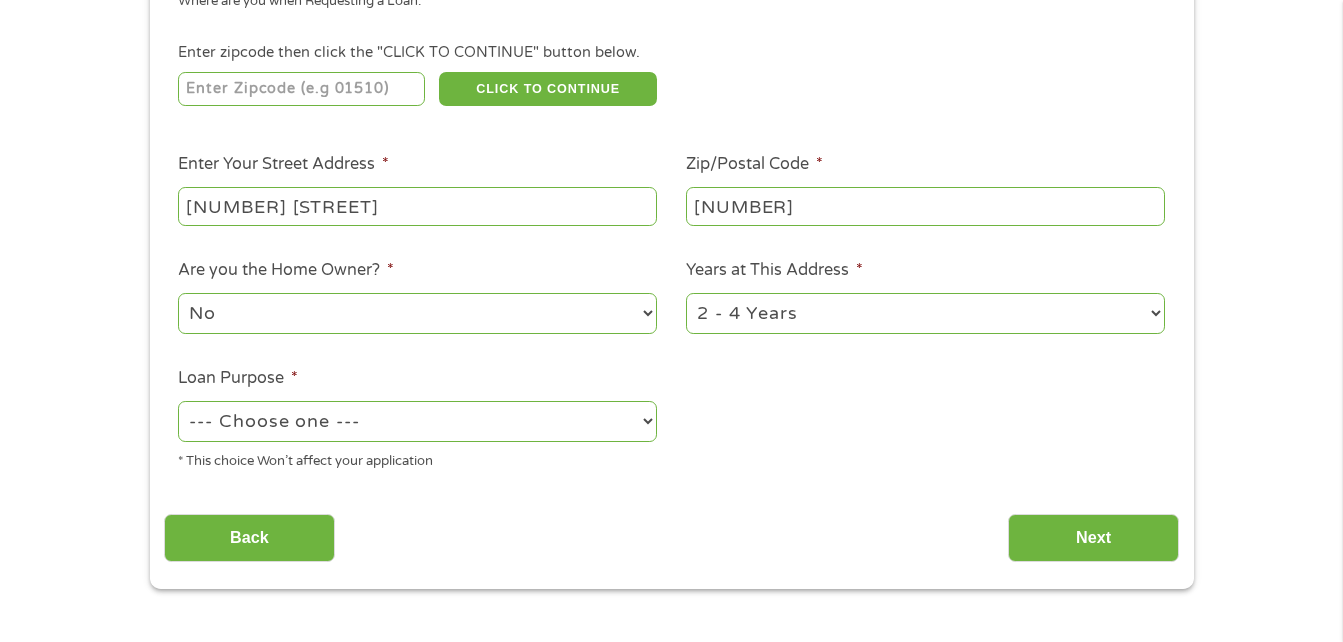 select on "yes" 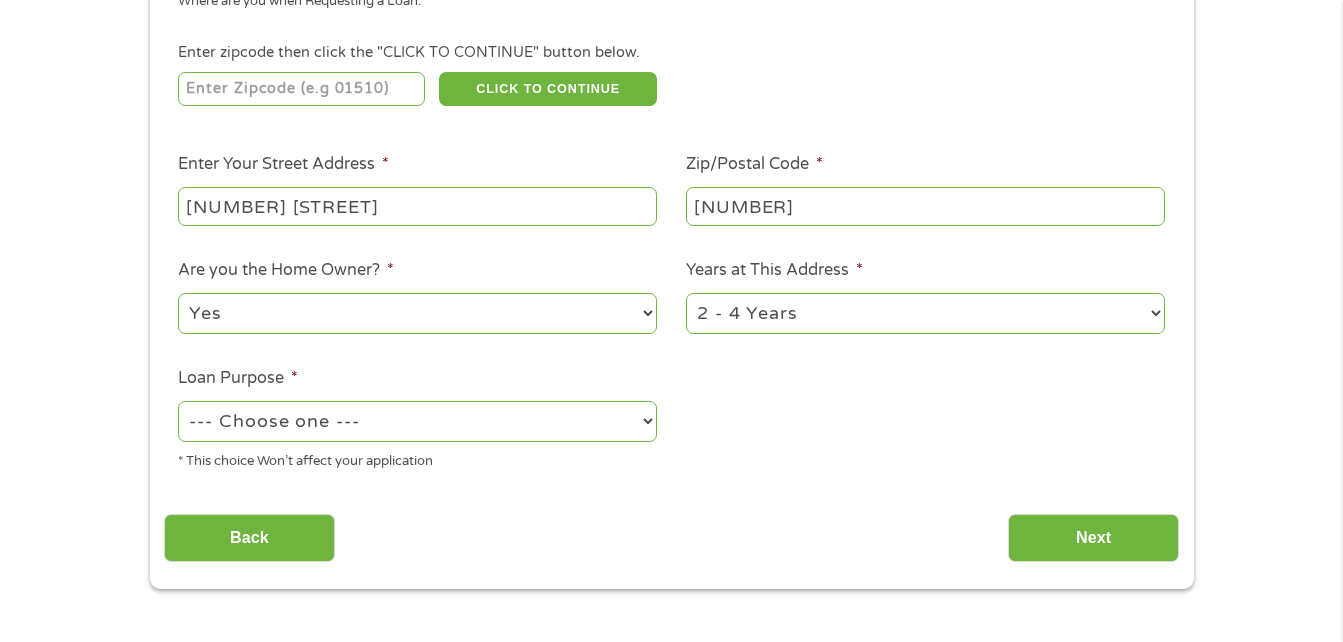 click on "No Yes" at bounding box center [417, 313] 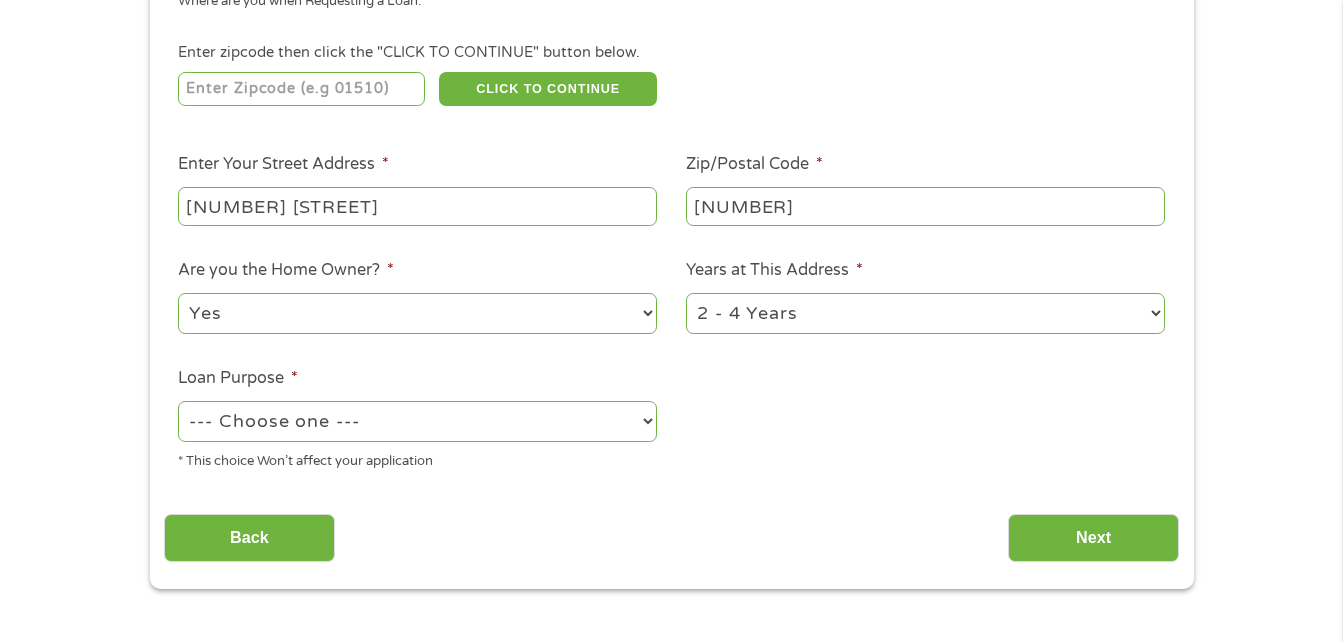 click on "1 Year or less 1 - 2 Years 2 - 4 Years Over 4 Years" at bounding box center (925, 313) 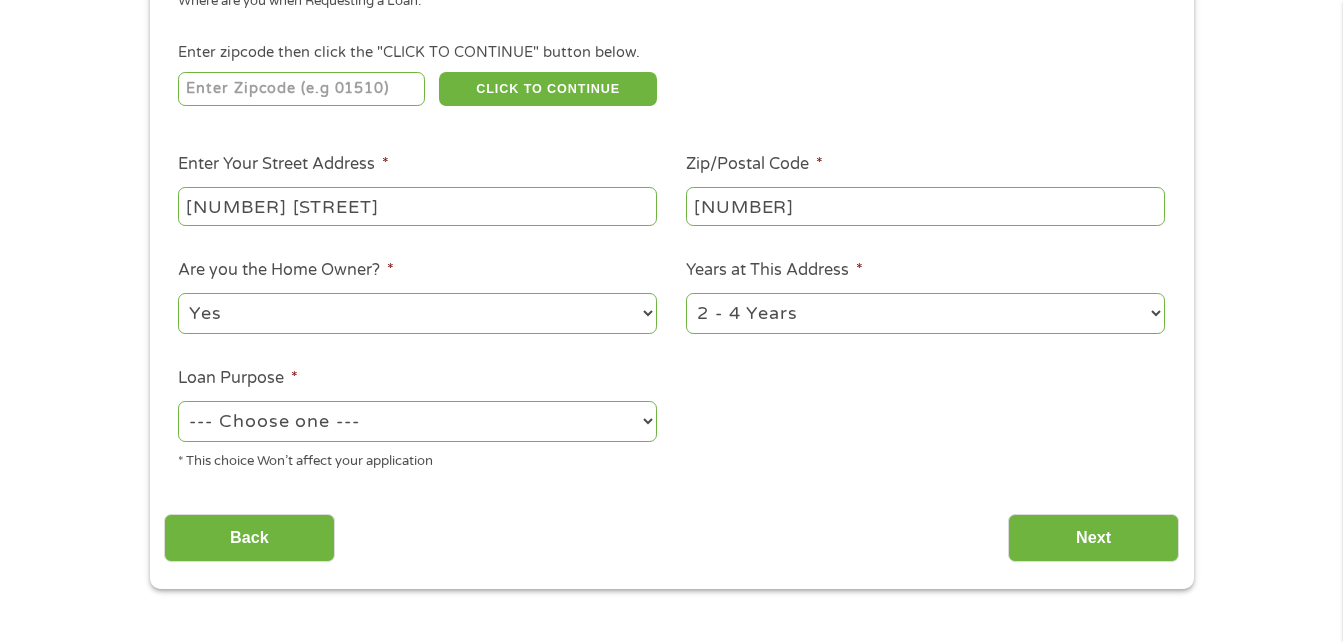 select on "60months" 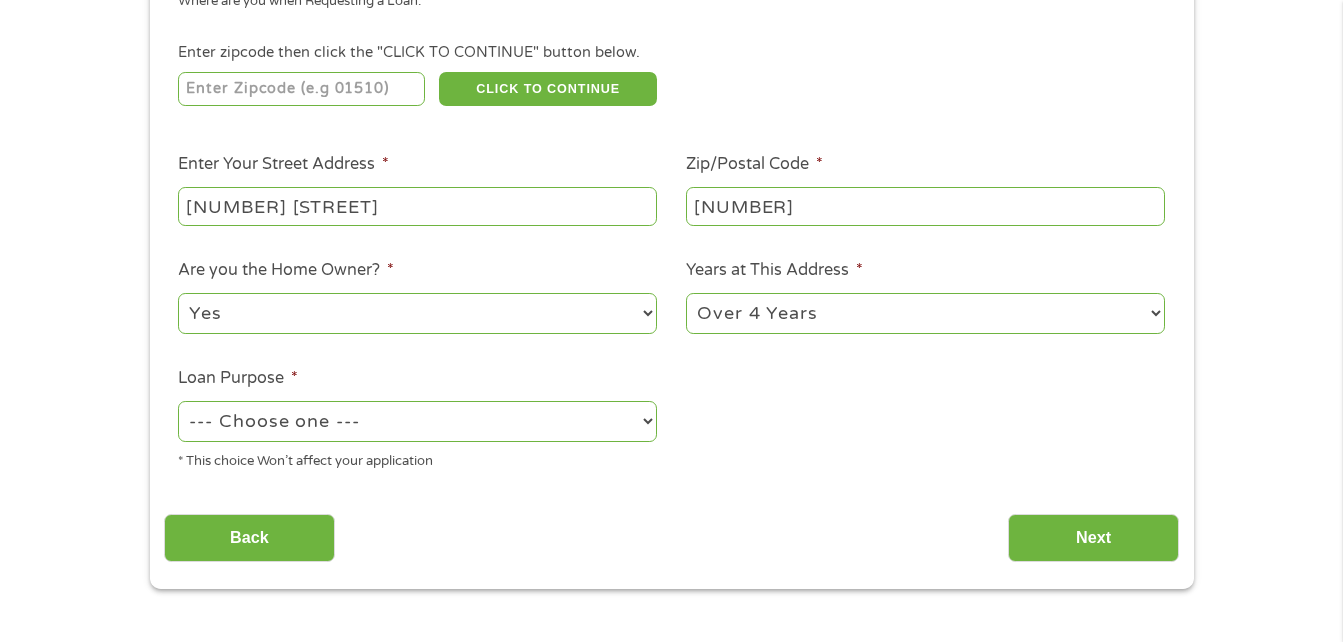 click on "1 Year or less 1 - 2 Years 2 - 4 Years Over 4 Years" at bounding box center [925, 313] 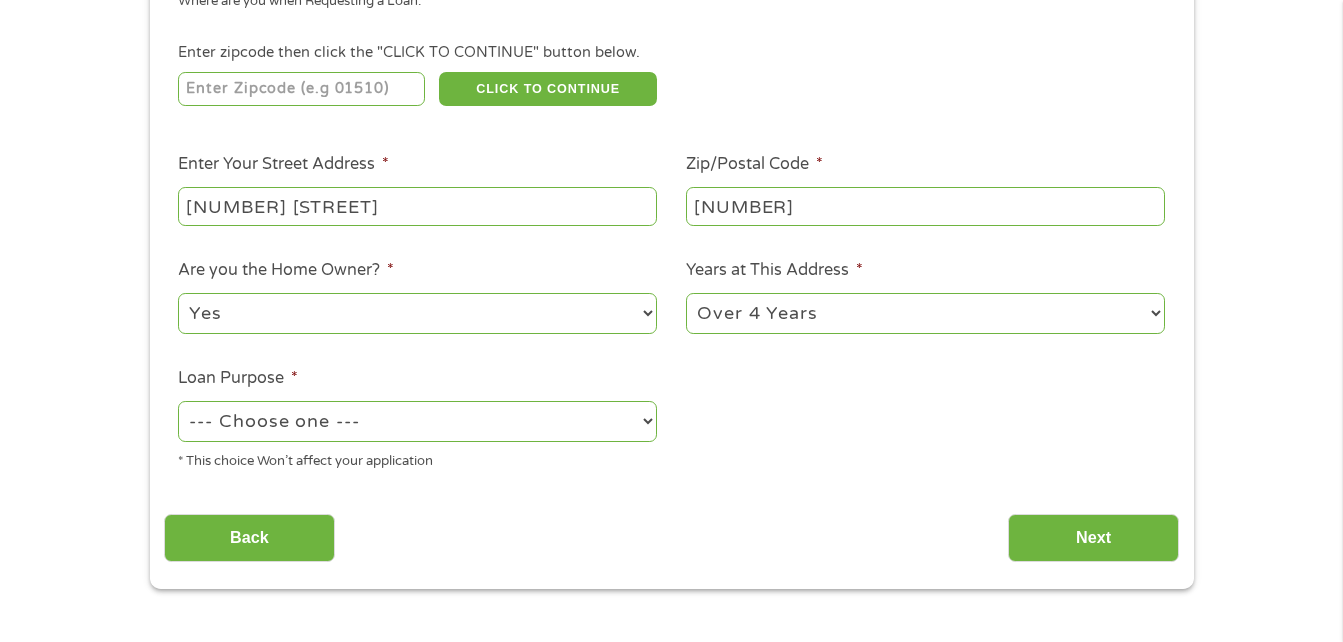 click on "--- Choose one --- Pay Bills Debt Consolidation Home Improvement Major Purchase Car Loan Short Term Cash Medical Expenses Other" at bounding box center [417, 421] 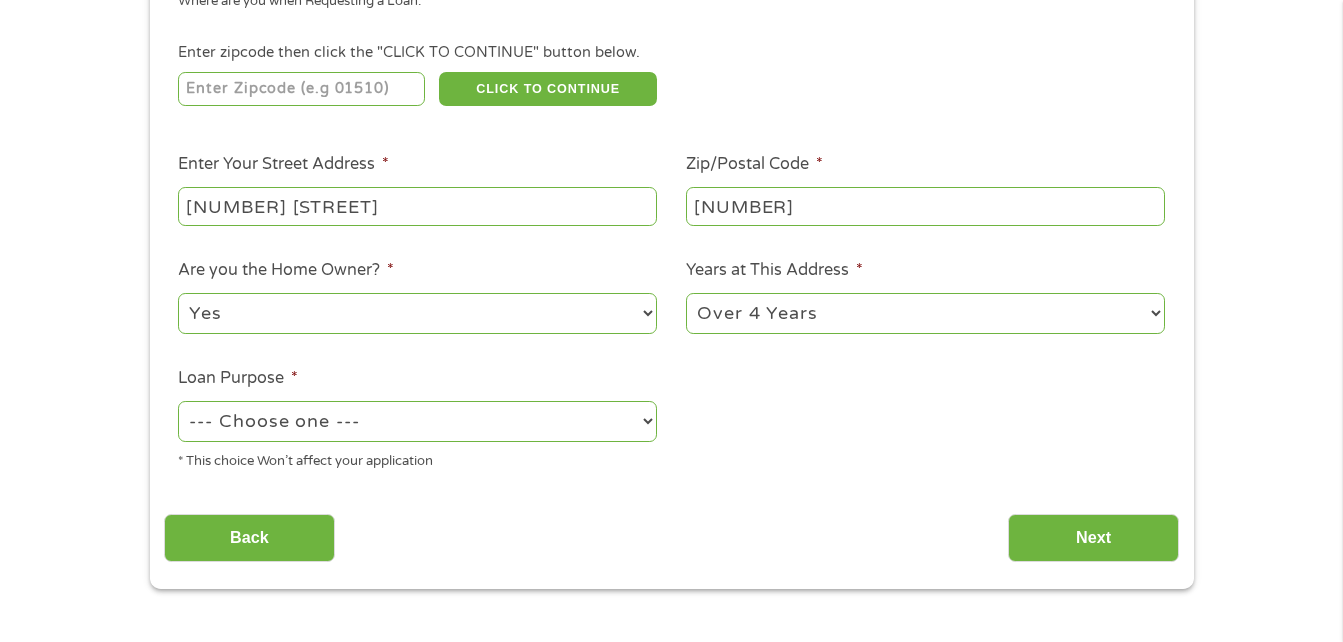 select on "other" 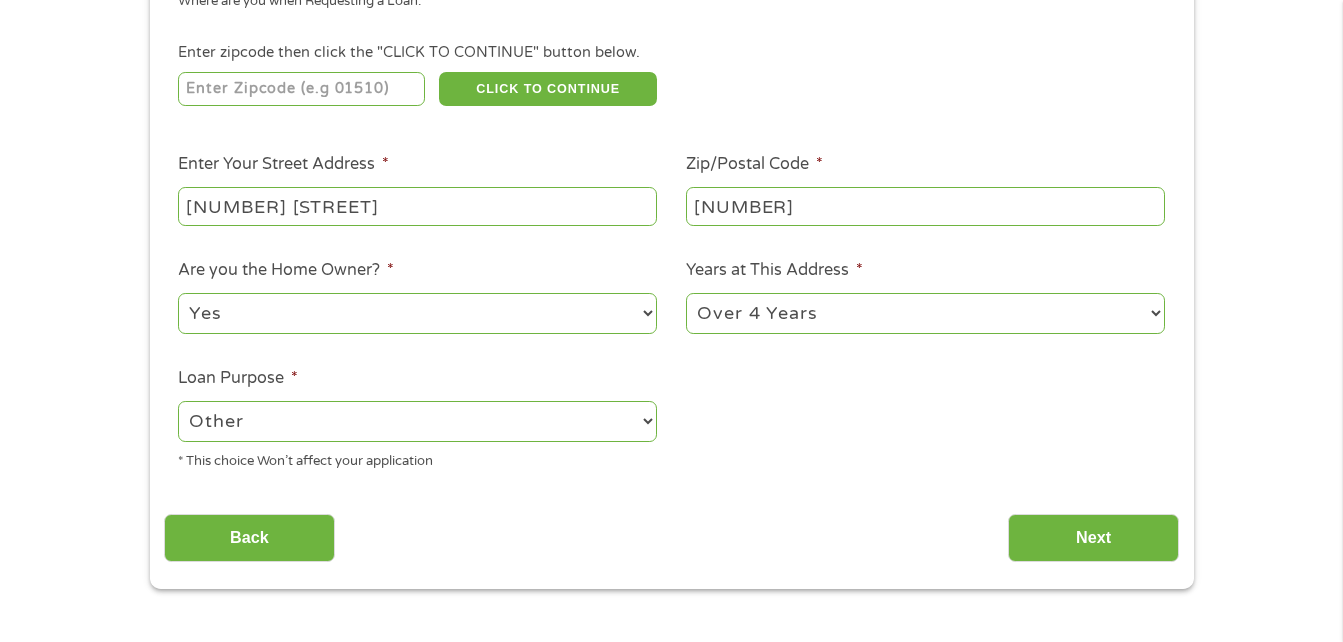 click on "--- Choose one --- Pay Bills Debt Consolidation Home Improvement Major Purchase Car Loan Short Term Cash Medical Expenses Other" at bounding box center (417, 421) 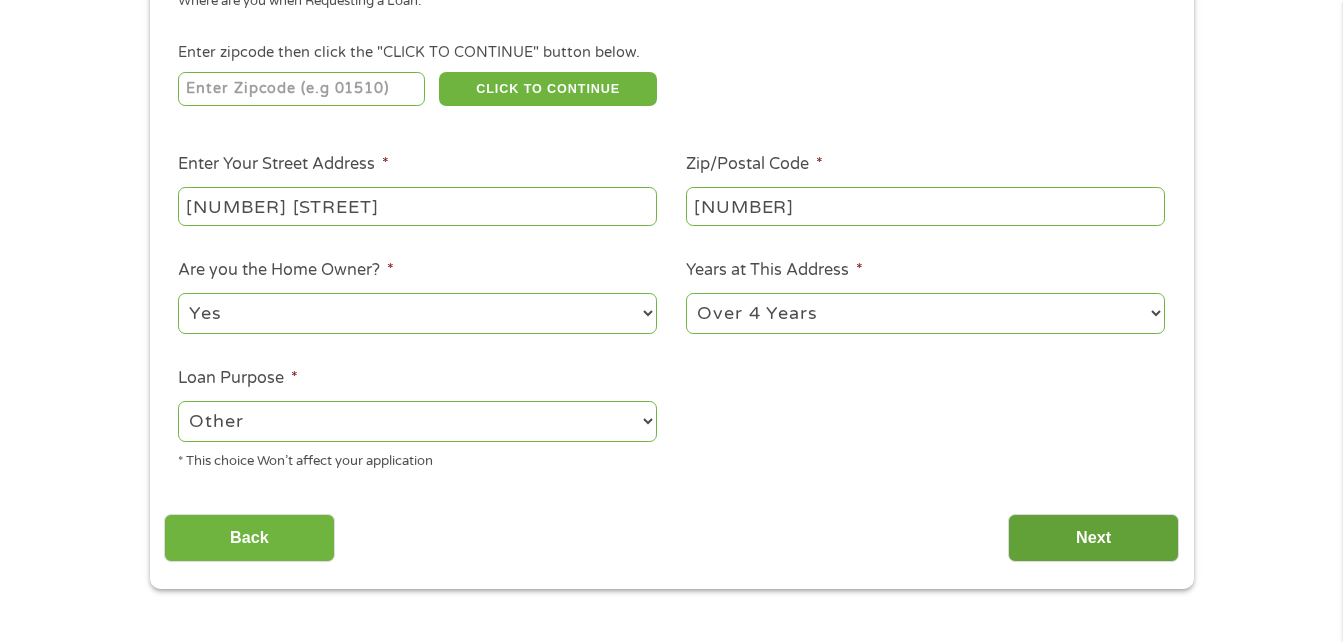 click on "Next" at bounding box center [1093, 538] 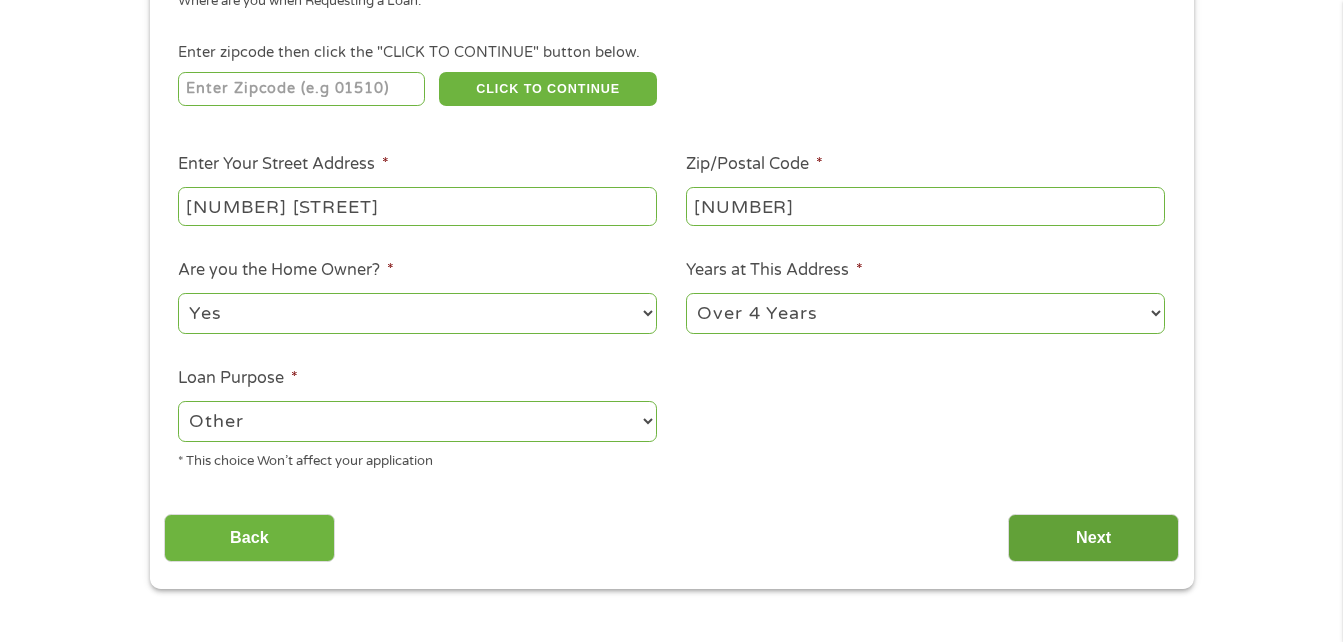 scroll, scrollTop: 8, scrollLeft: 8, axis: both 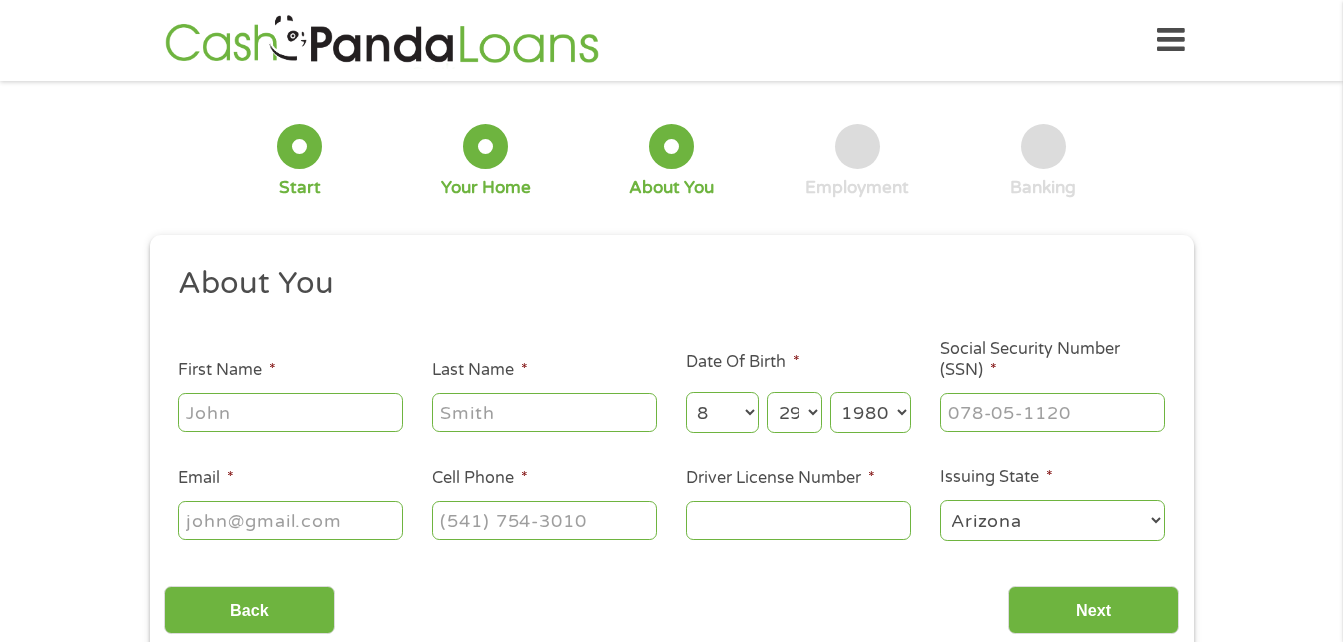click on "First Name *" at bounding box center (290, 412) 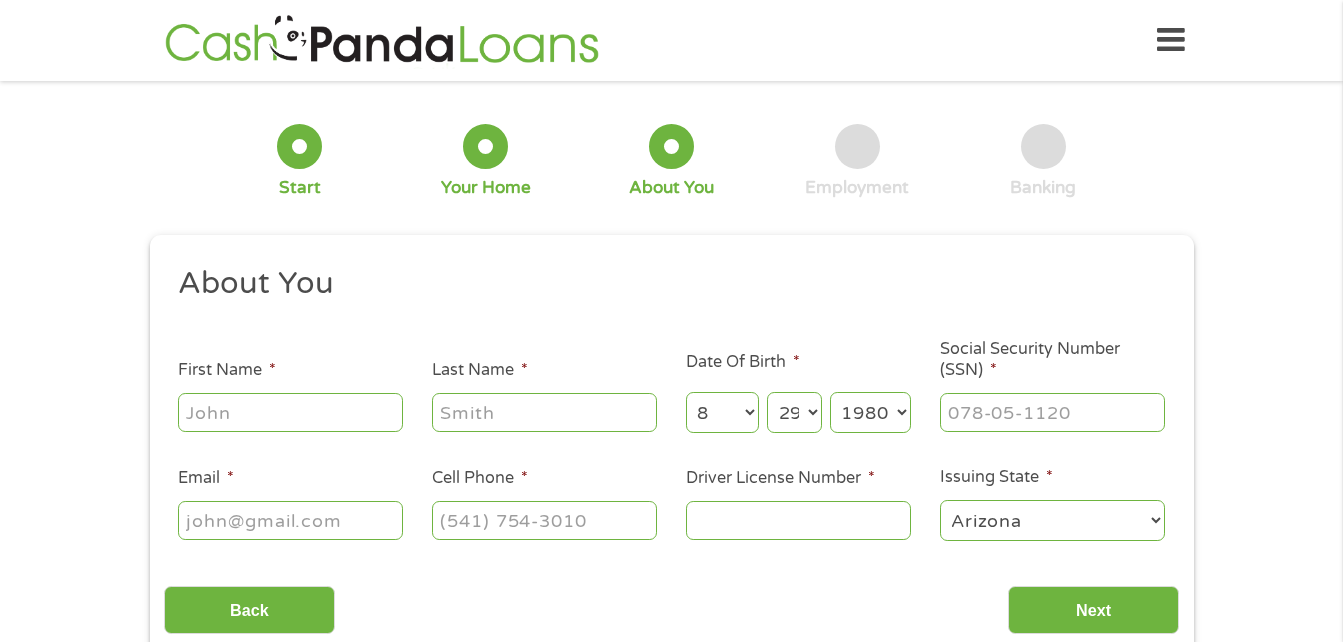 type on "[FIRST]" 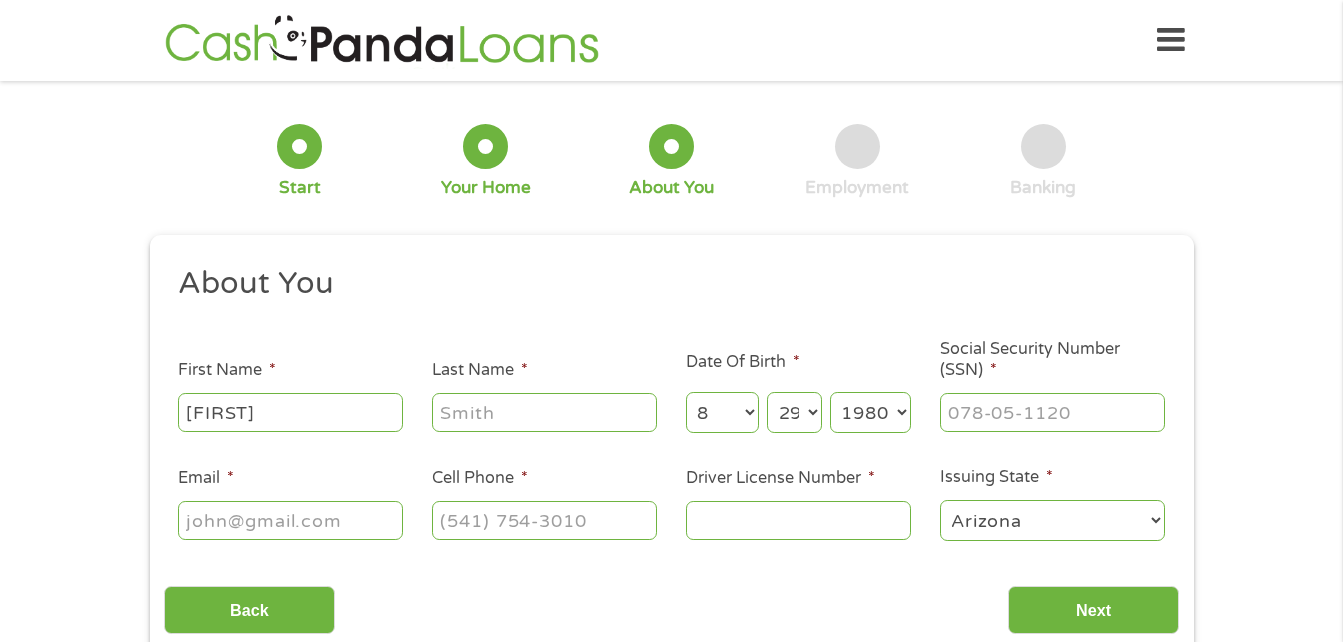 type on "[LAST]" 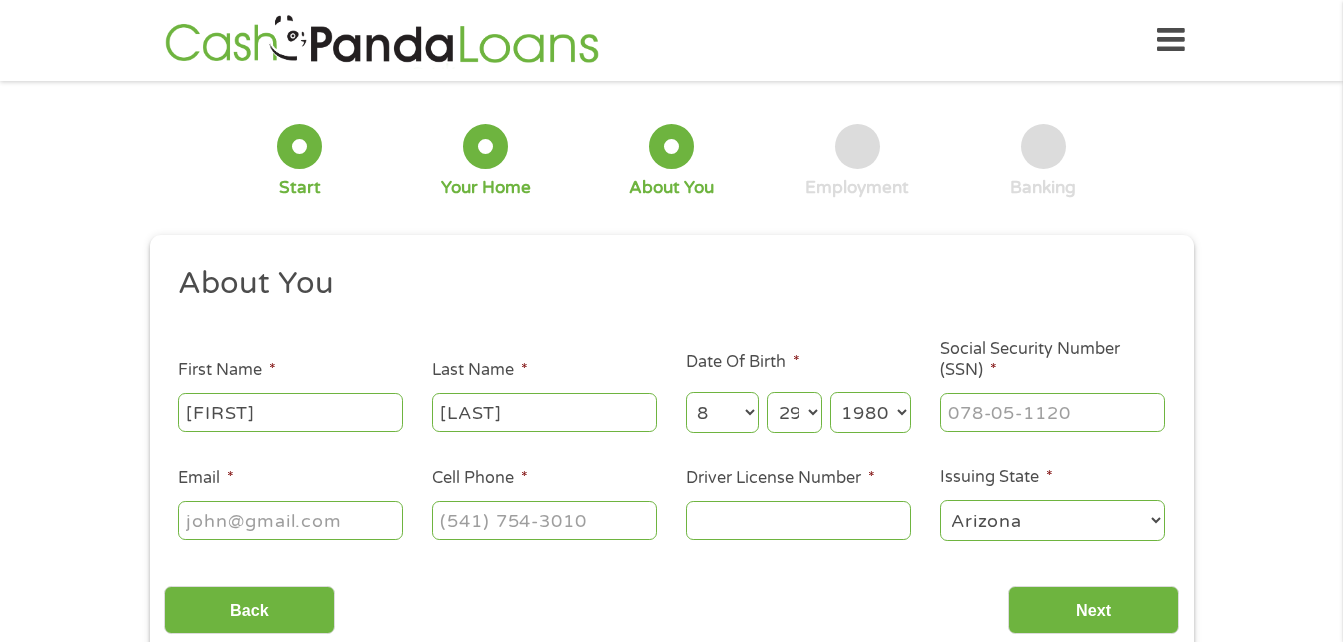 type on "[EMAIL]" 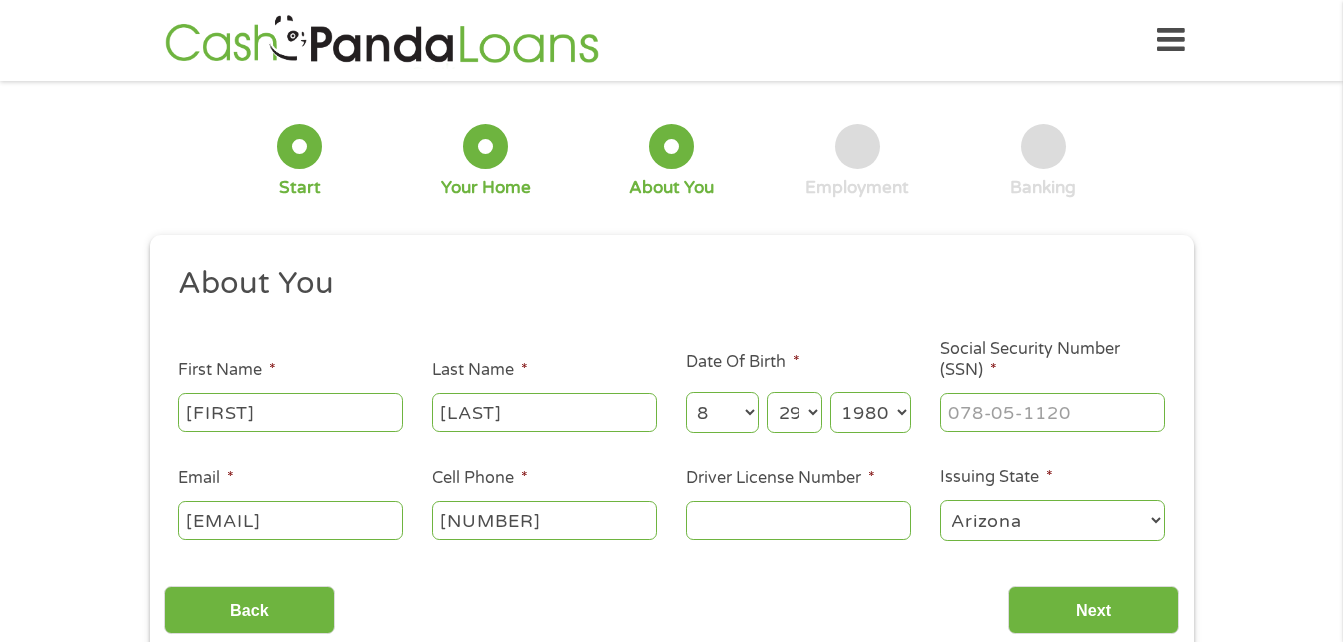 type on "[PHONE]" 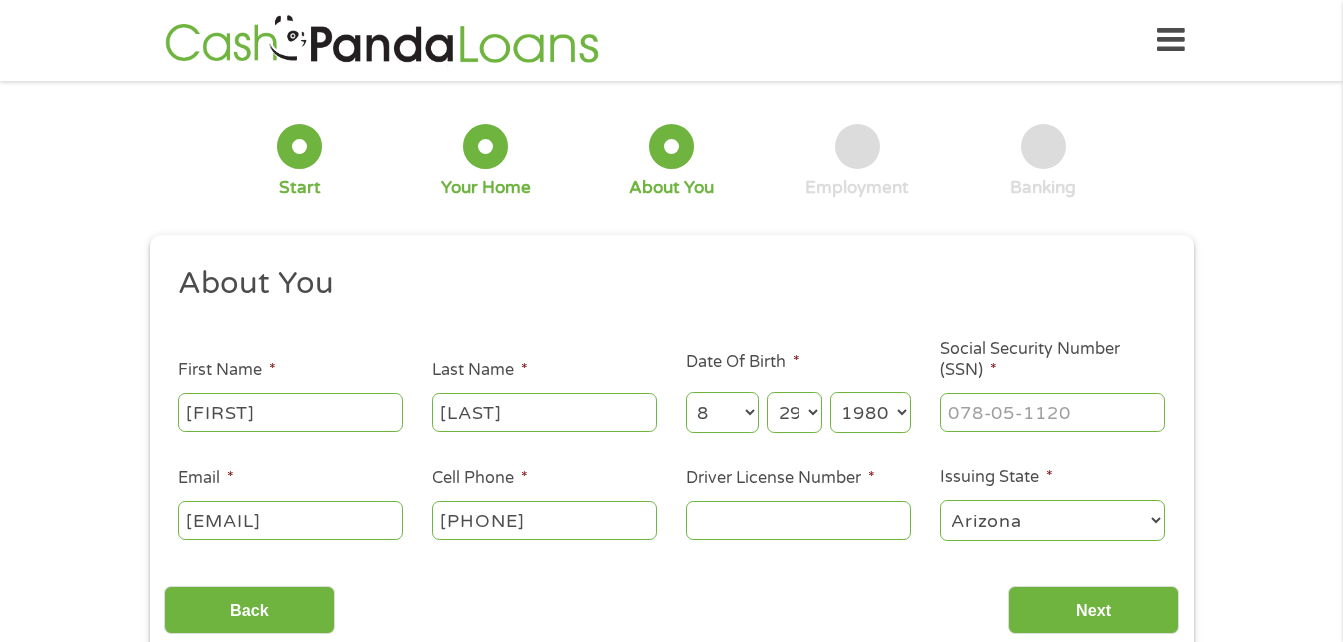 click on "Driver License Number *" at bounding box center (798, 520) 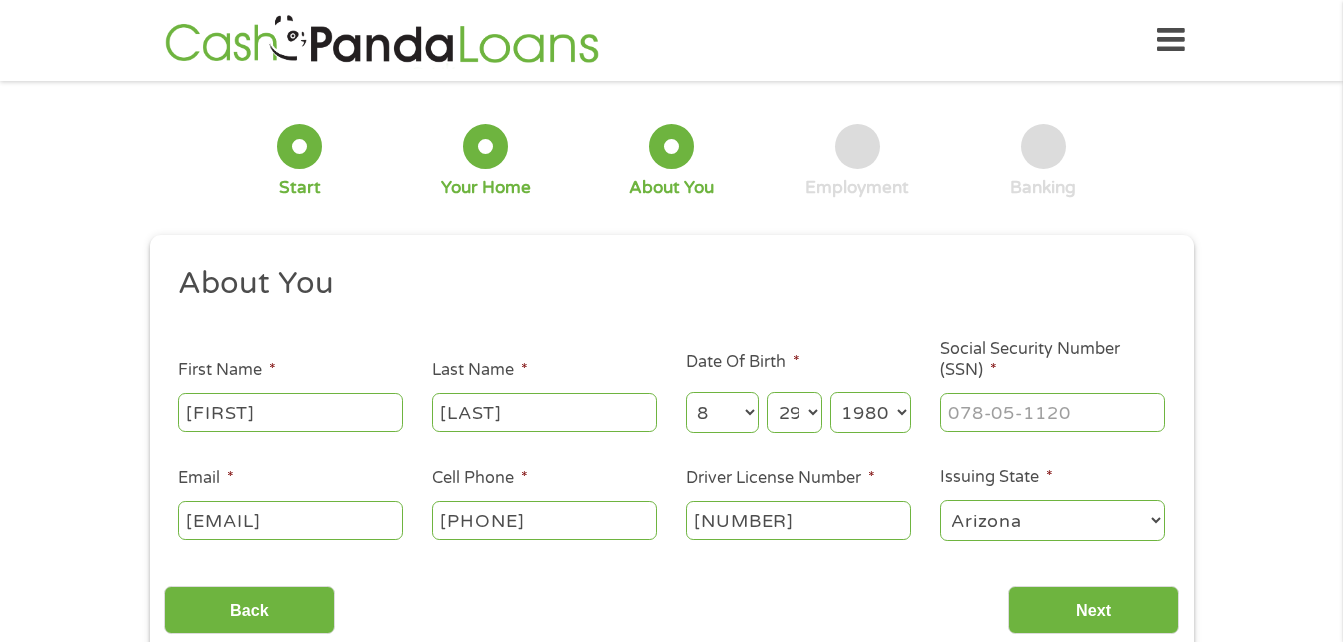 type on "[NUMBER]" 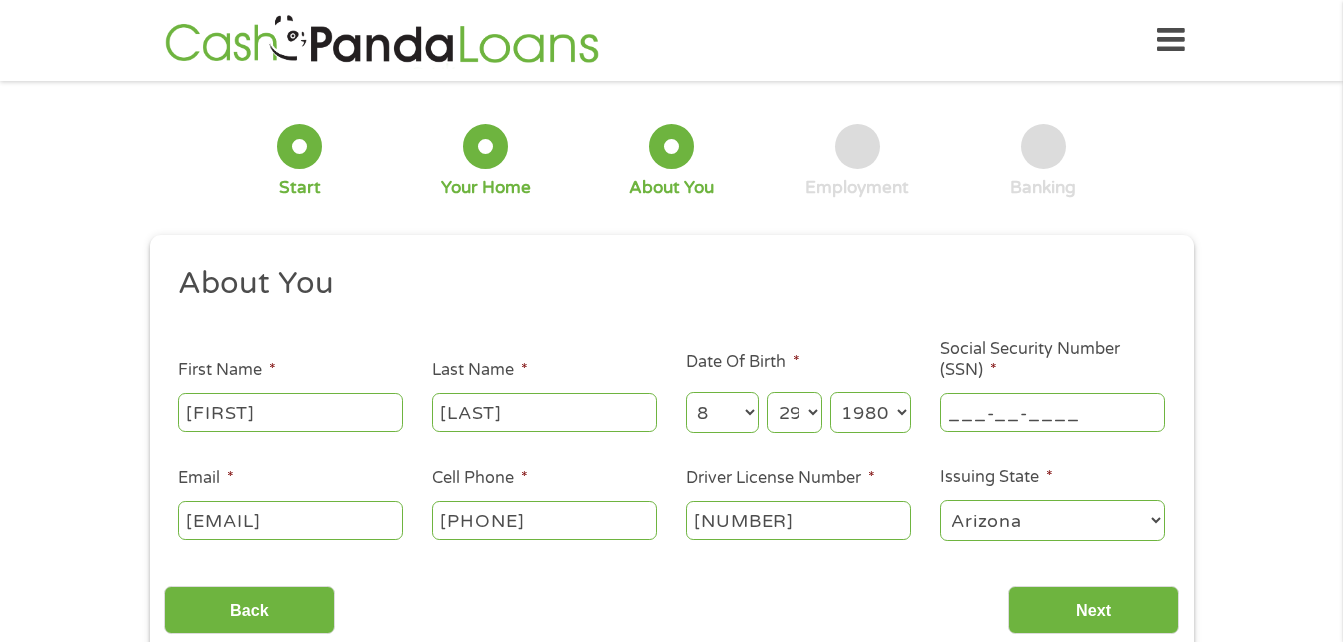 click on "___-__-____" at bounding box center [1052, 412] 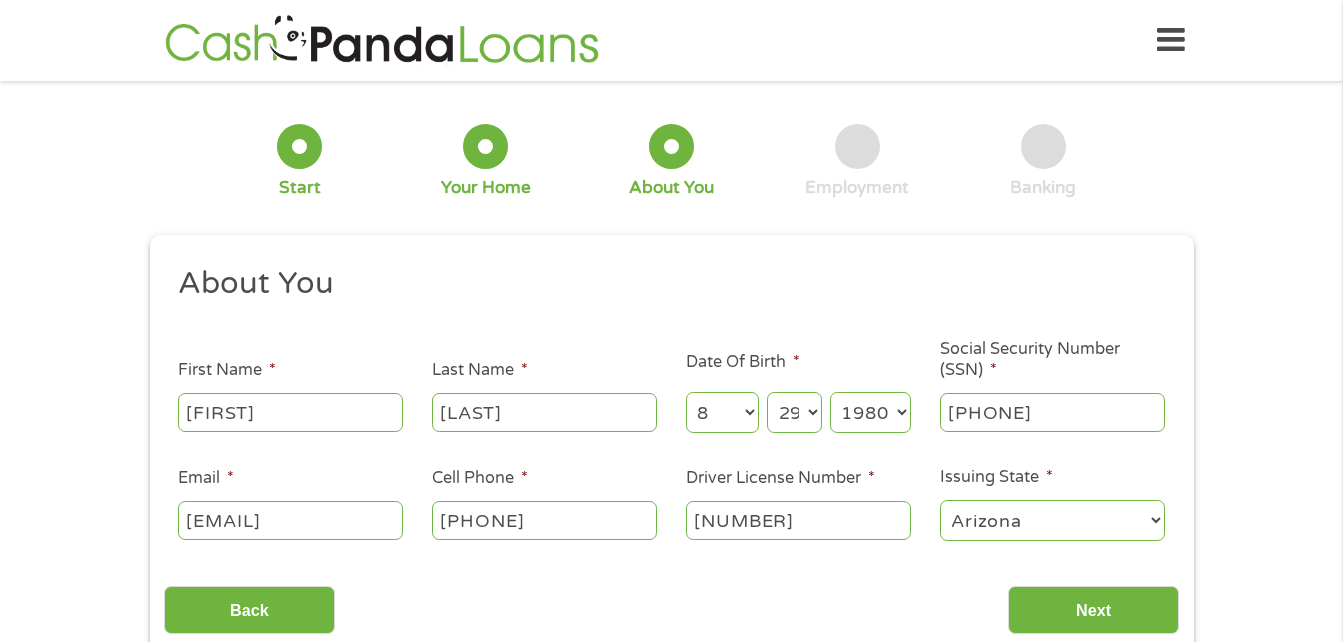 type on "[PHONE]" 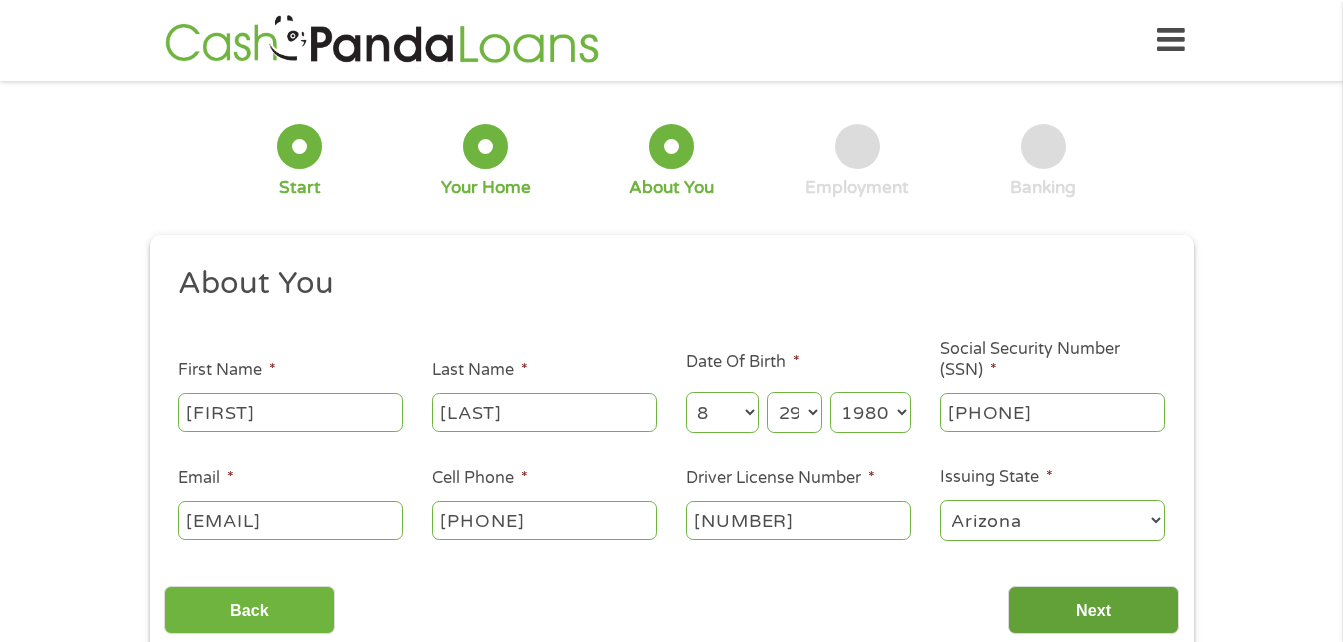 click on "Next" at bounding box center [1093, 610] 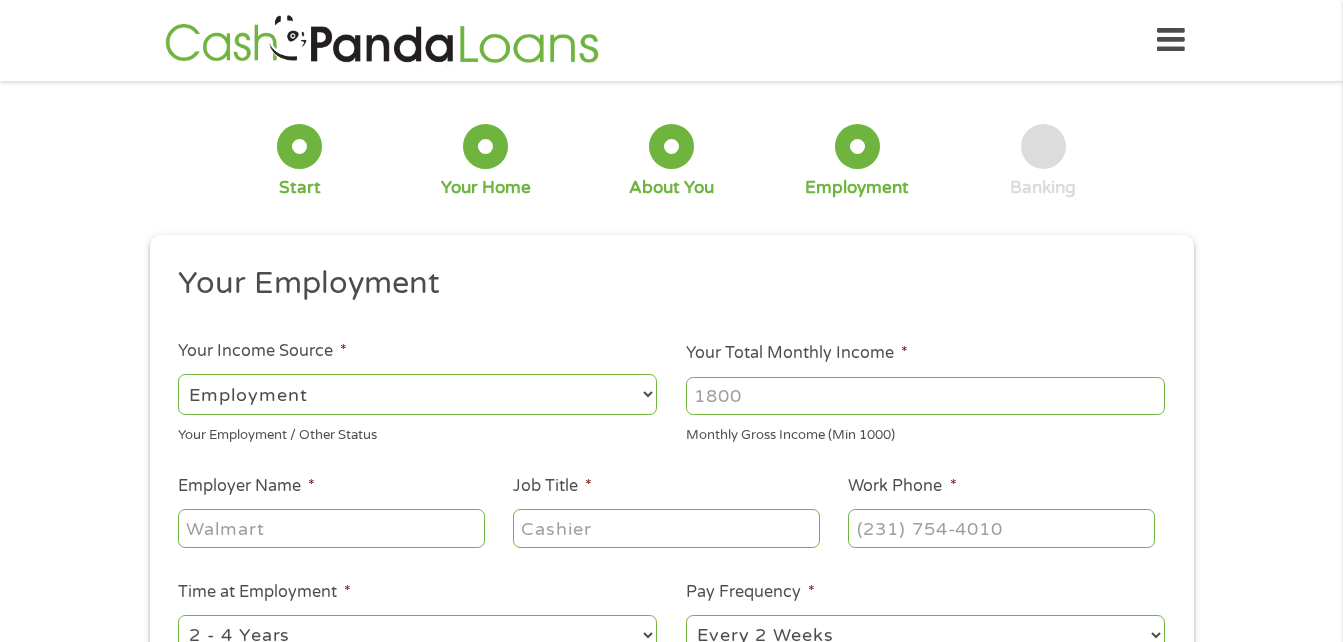 click on "Your Total Monthly Income *" at bounding box center (925, 396) 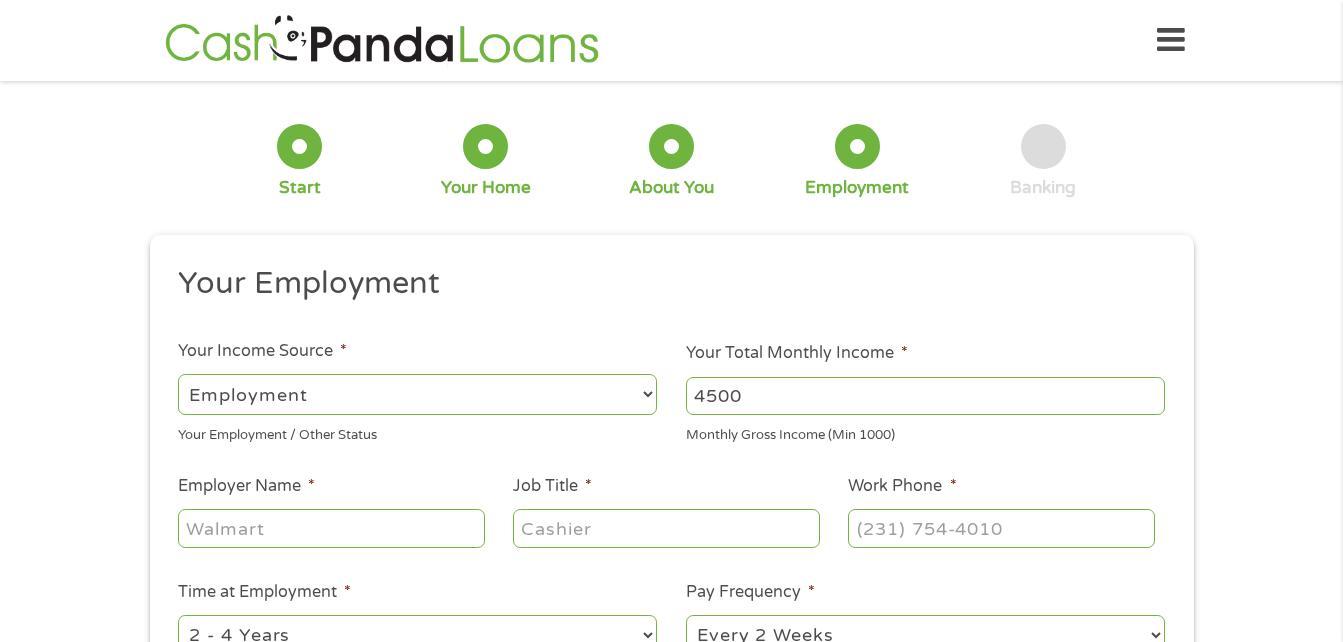 type on "4500" 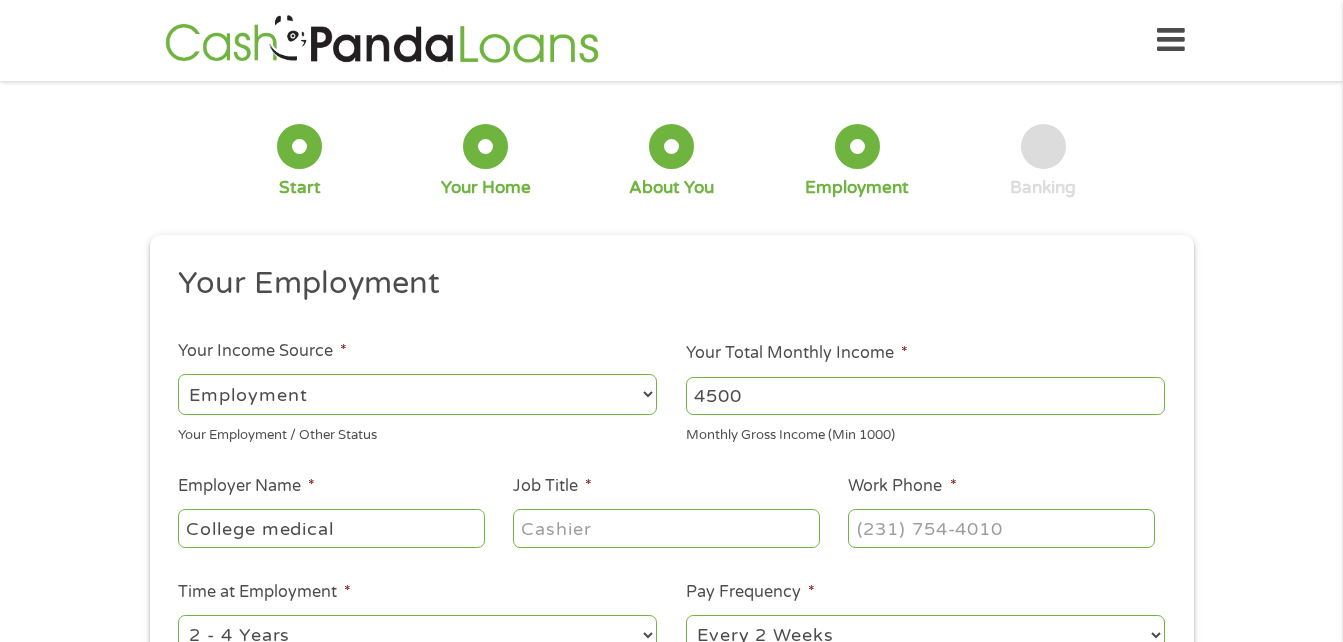 type on "College medical" 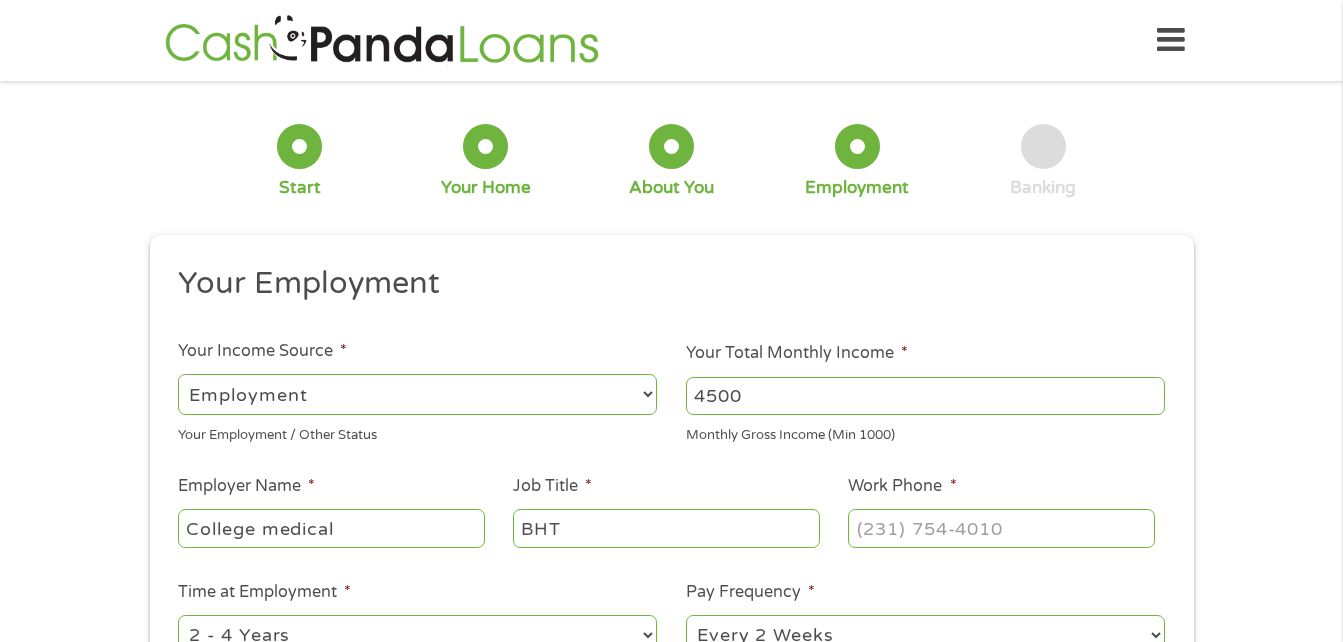 type on "BHT" 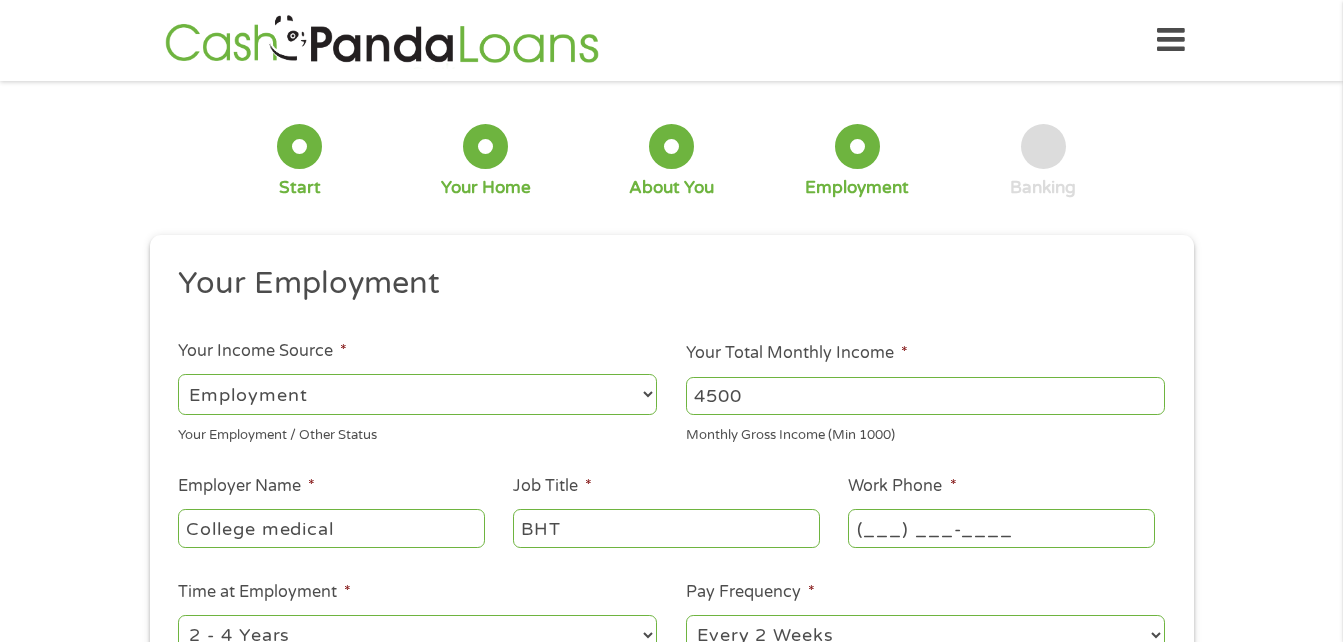 click on "(___) ___-____" at bounding box center [1001, 528] 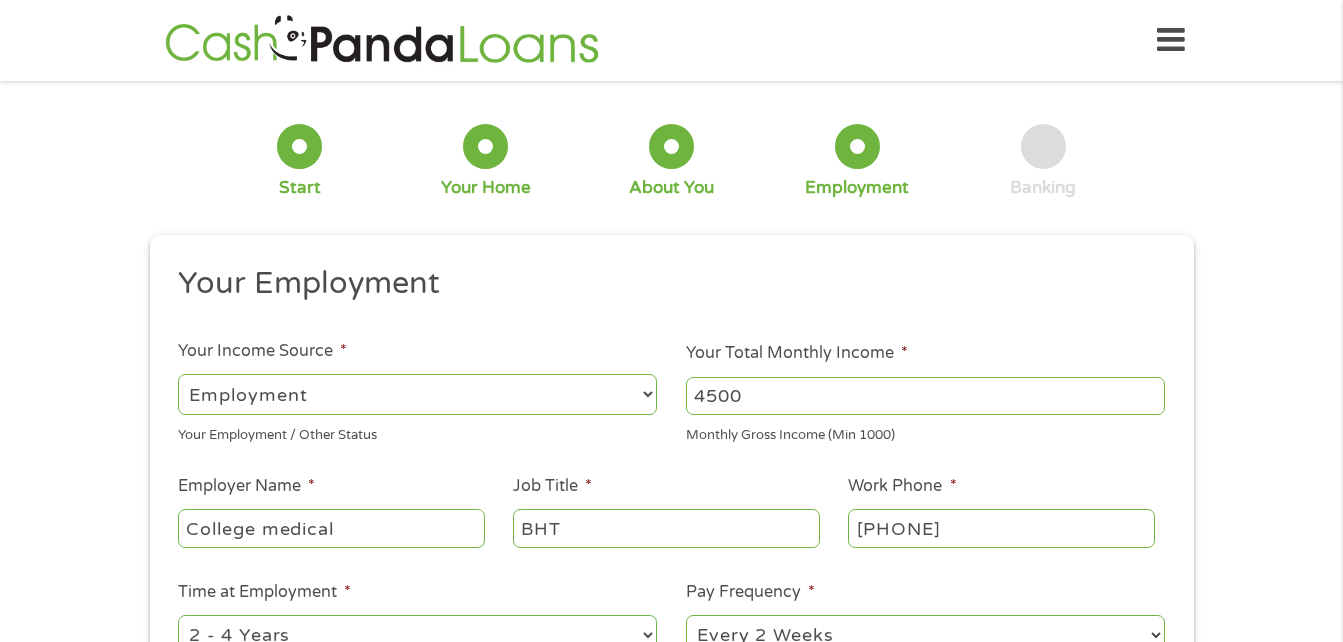 type on "[PHONE]" 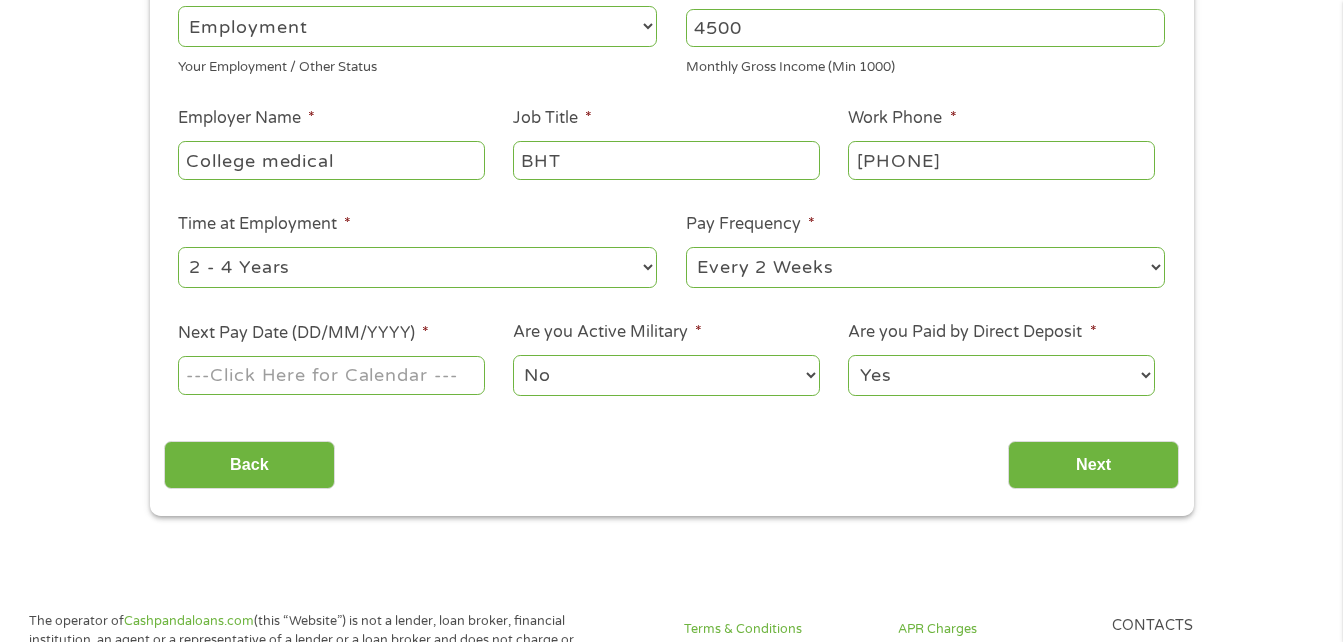 scroll, scrollTop: 393, scrollLeft: 0, axis: vertical 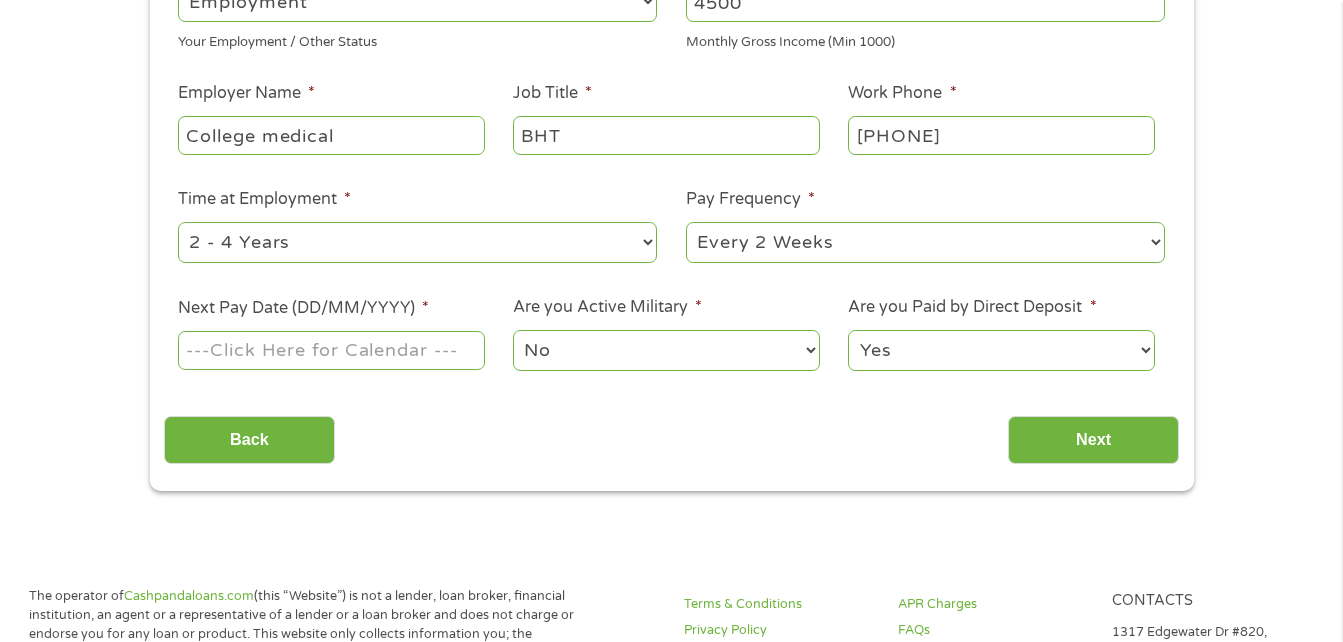 type 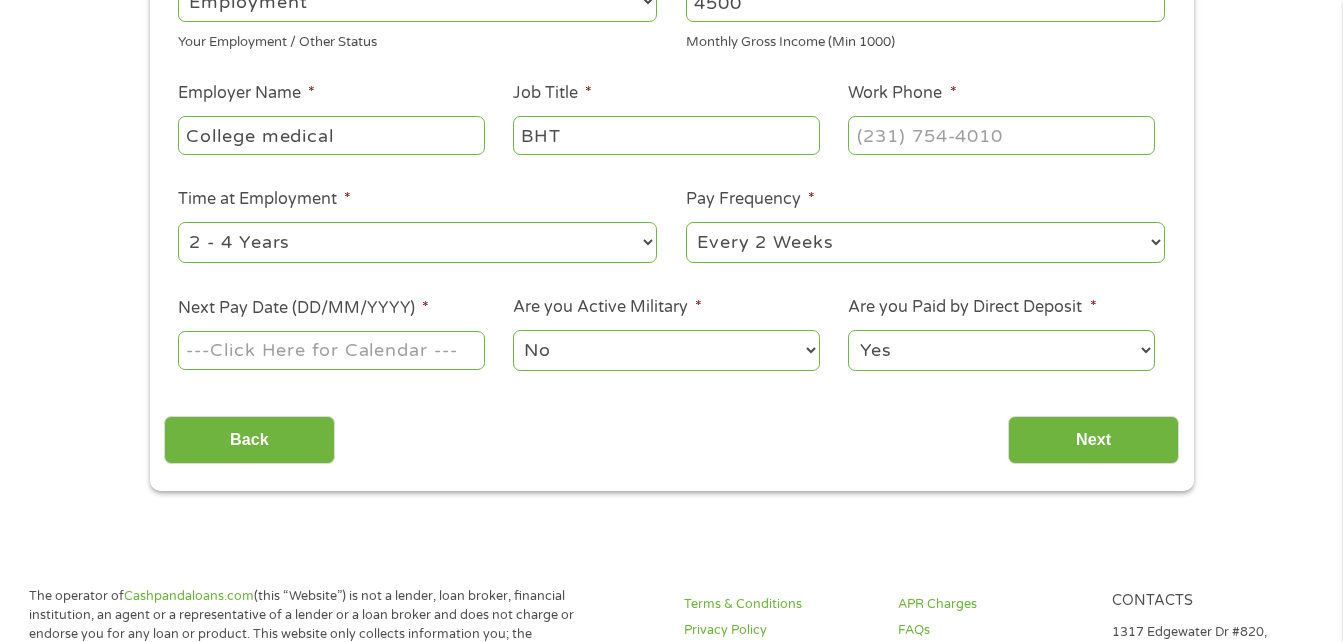click on "--- Choose one --- 1 Year or less 1 - 2 Years 2 - 4 Years Over 4 Years" at bounding box center (417, 242) 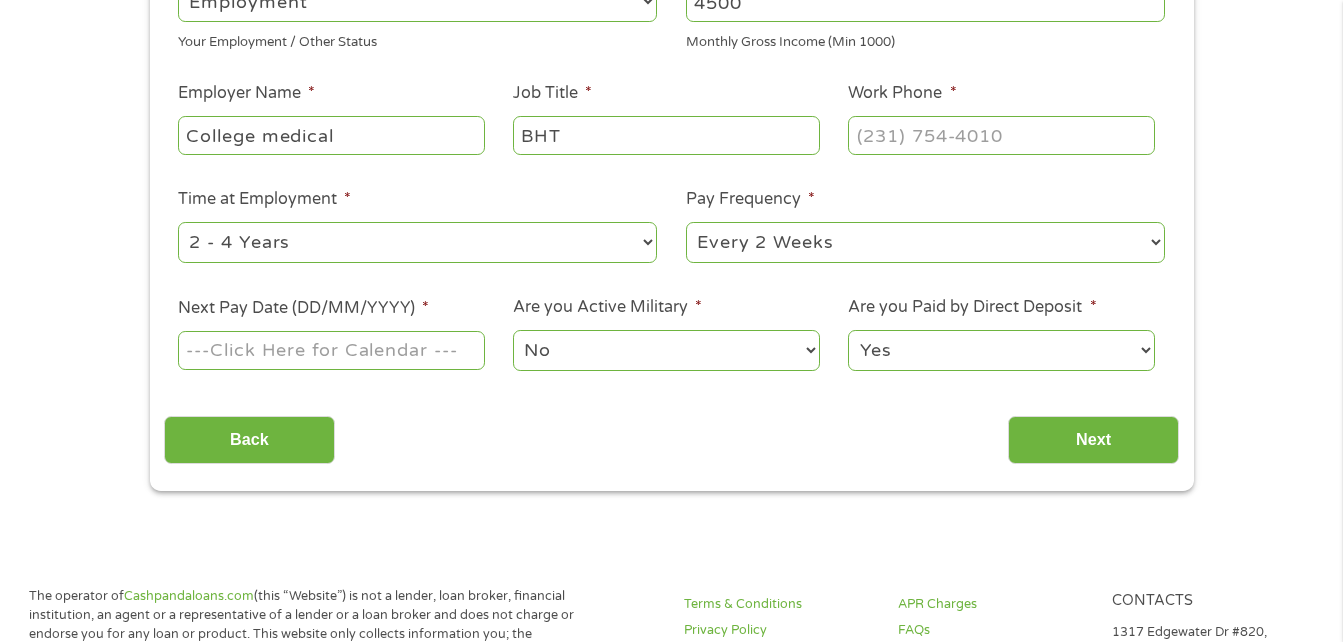 select on "12months" 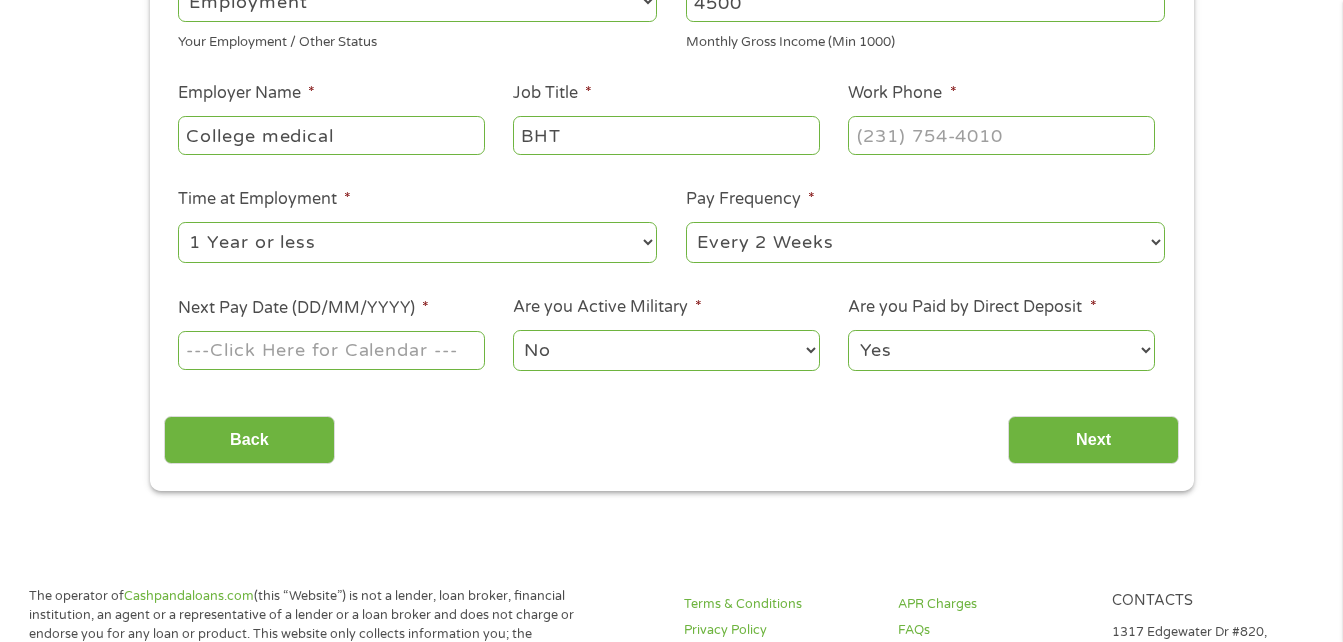 click on "--- Choose one --- 1 Year or less 1 - 2 Years 2 - 4 Years Over 4 Years" at bounding box center (417, 242) 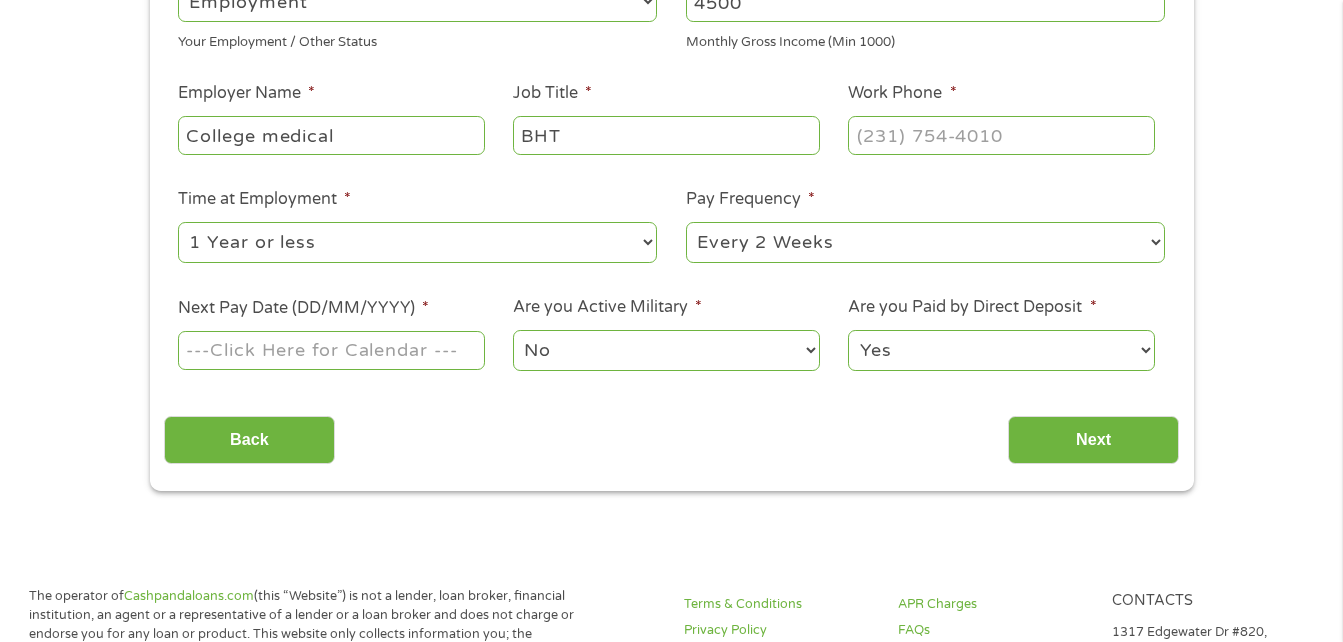 click on "Next Pay Date (DD/MM/YYYY) *" at bounding box center [331, 350] 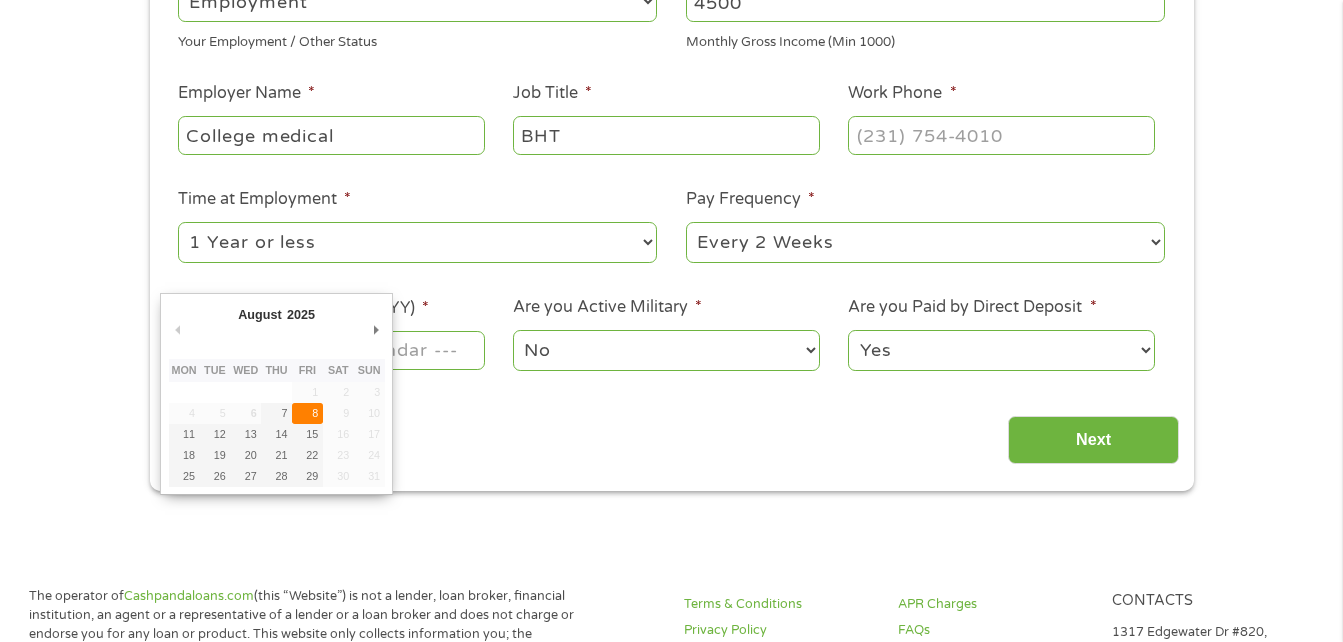 type on "08/08/2025" 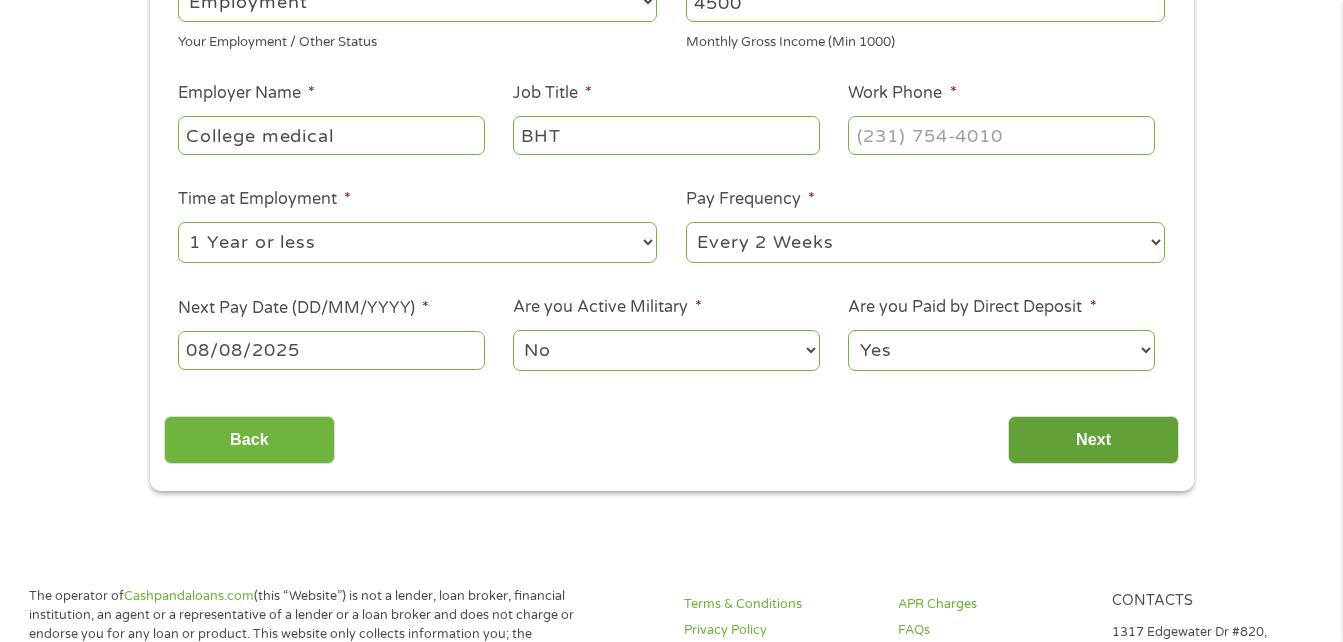 click on "Next" at bounding box center (1093, 440) 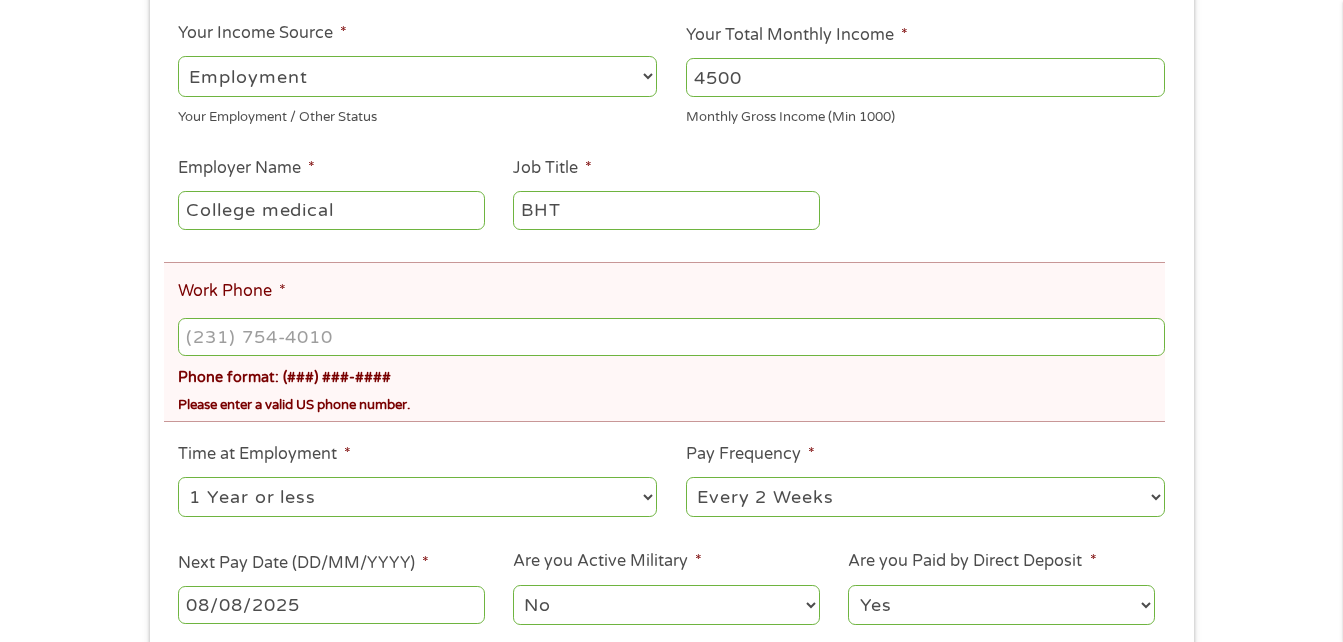 scroll, scrollTop: 7, scrollLeft: 0, axis: vertical 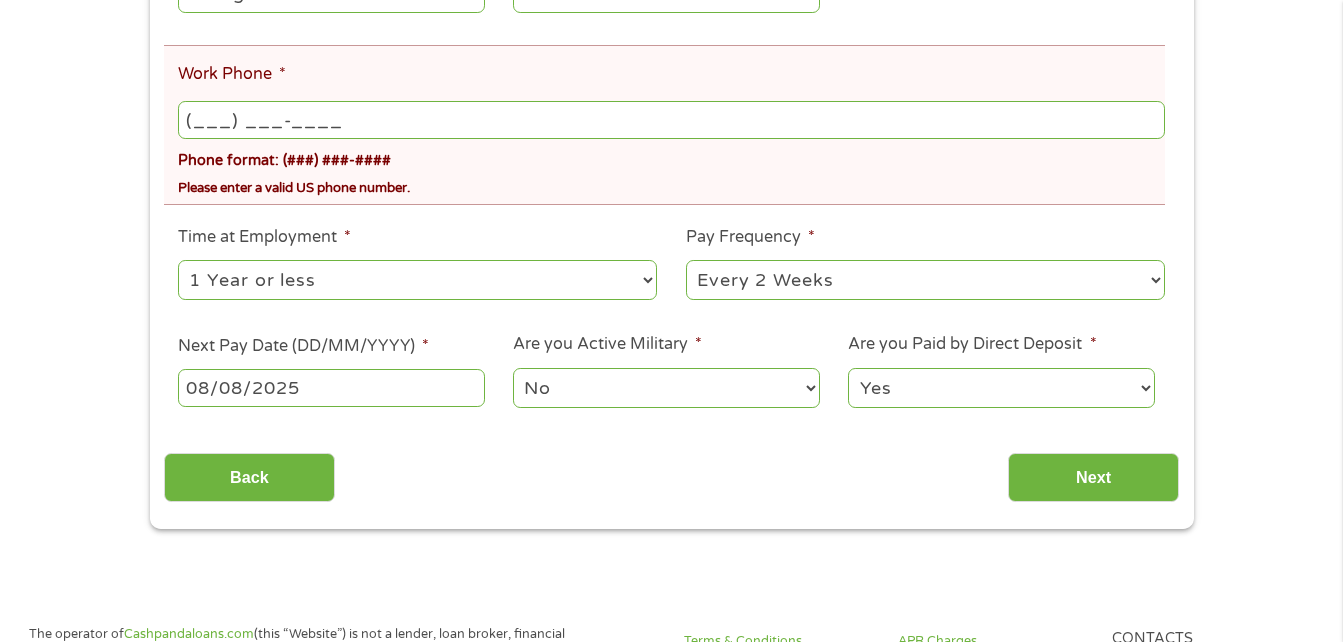 click on "(___) ___-____" at bounding box center [671, 120] 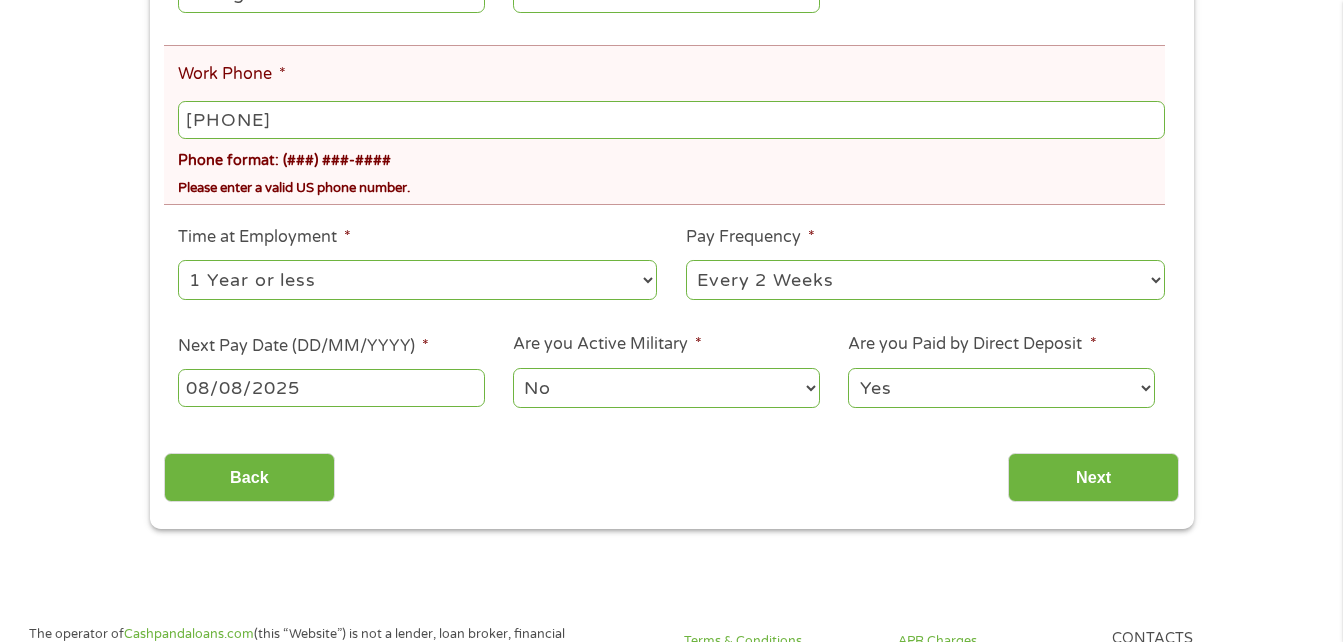 type on "[PHONE]" 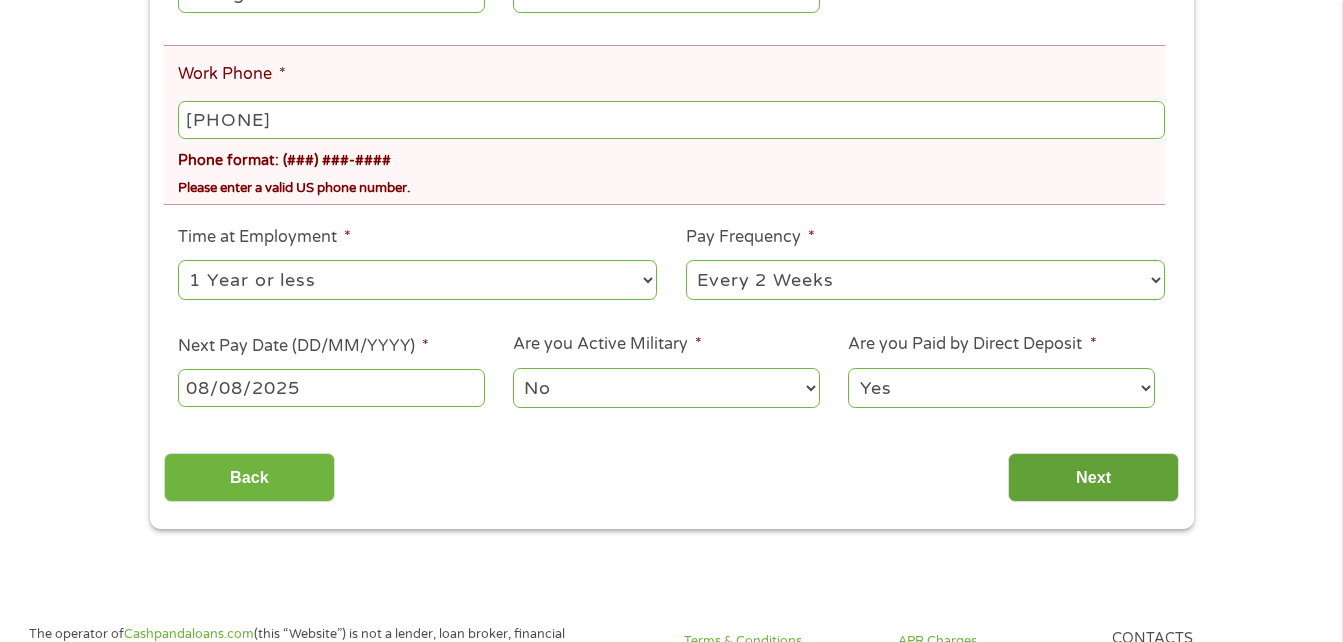 click on "Next" at bounding box center (1093, 477) 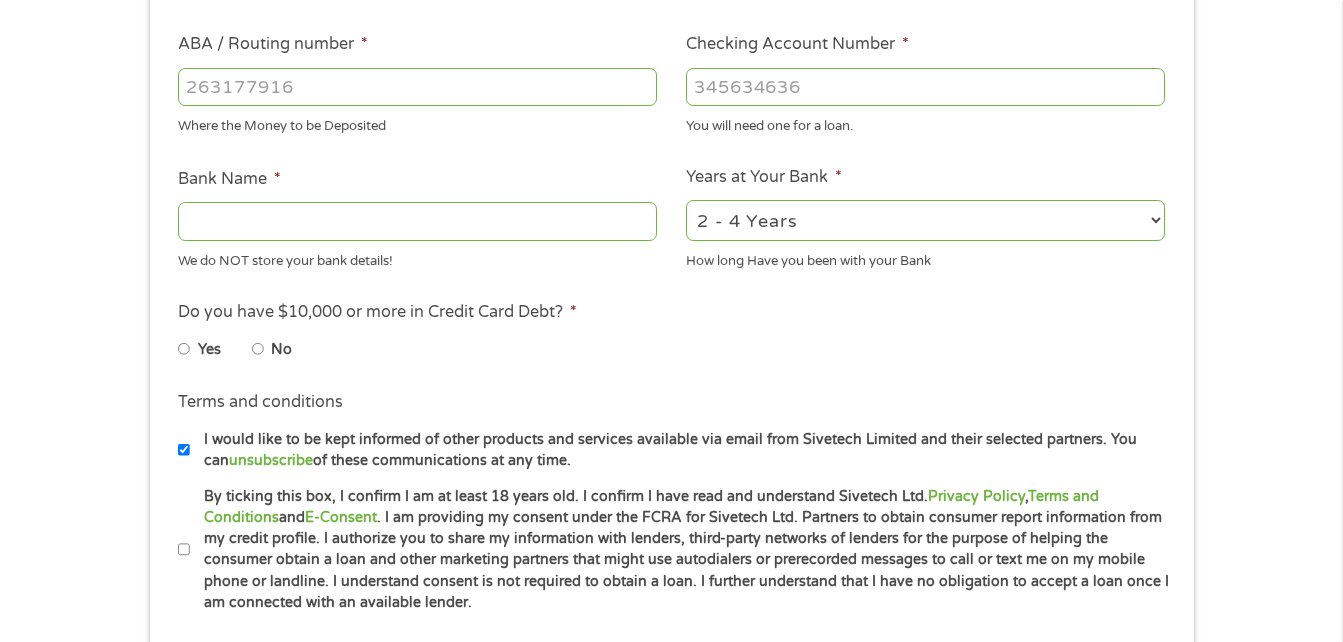 scroll, scrollTop: 8, scrollLeft: 8, axis: both 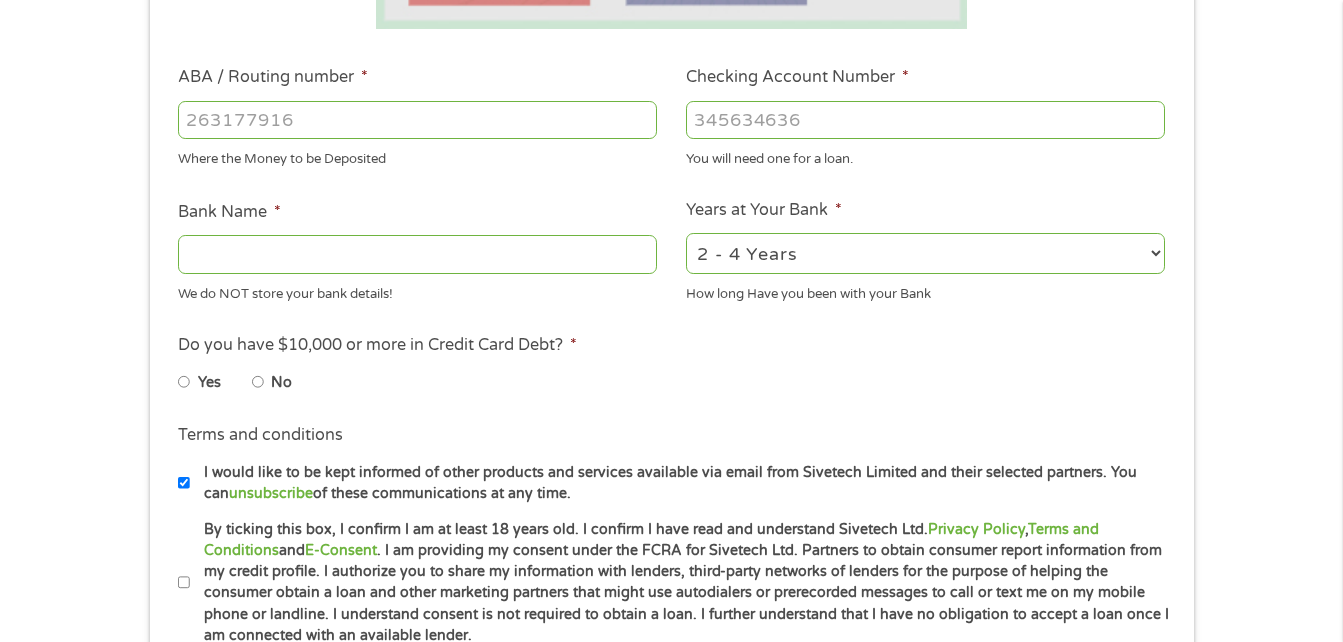 click on "ABA / Routing number *" at bounding box center (417, 120) 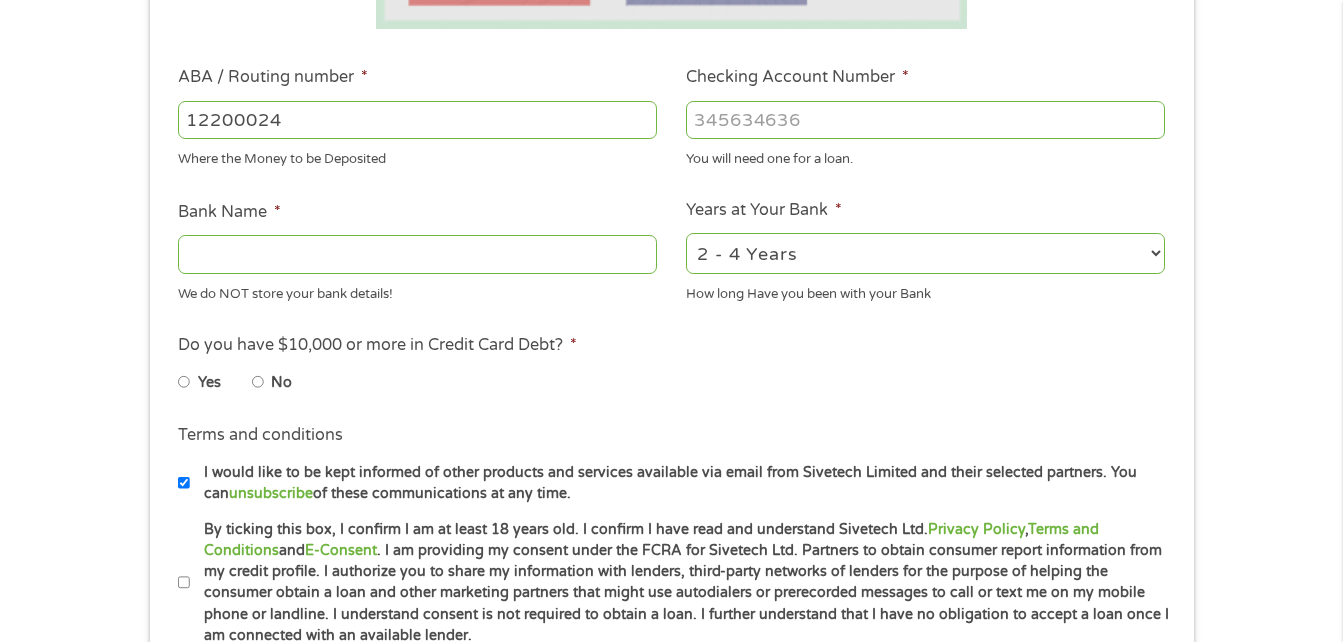 type on "122000247" 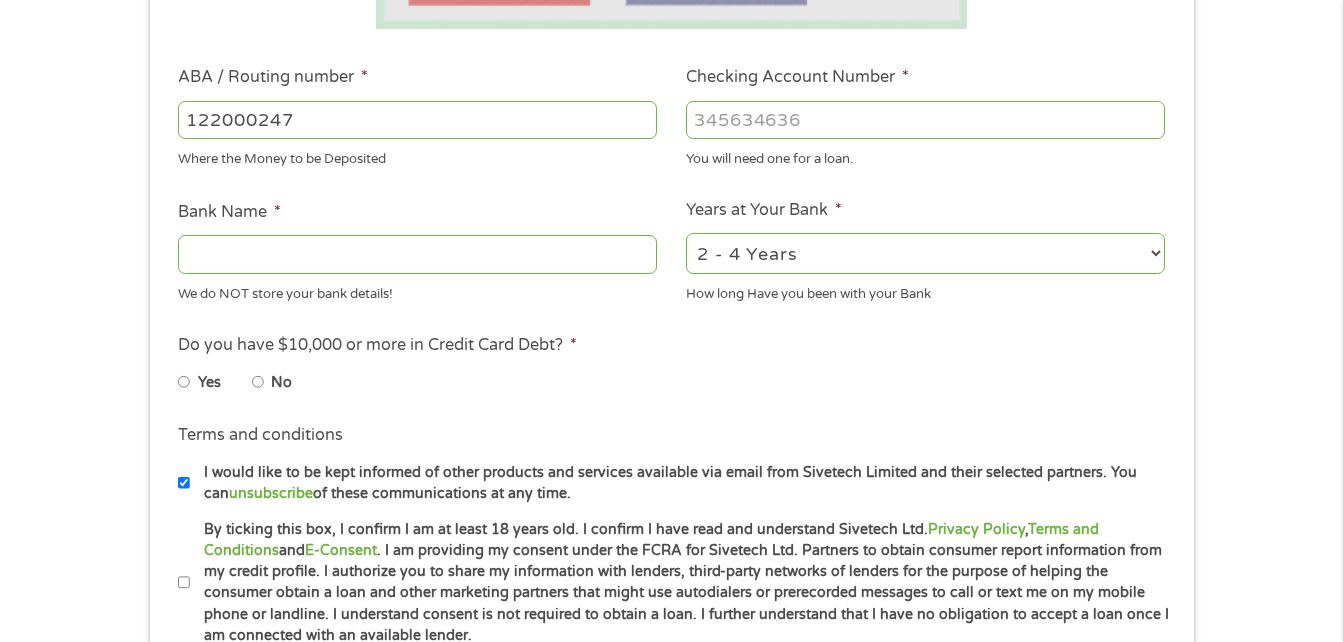 type on "WELLS FARGO BANK NA" 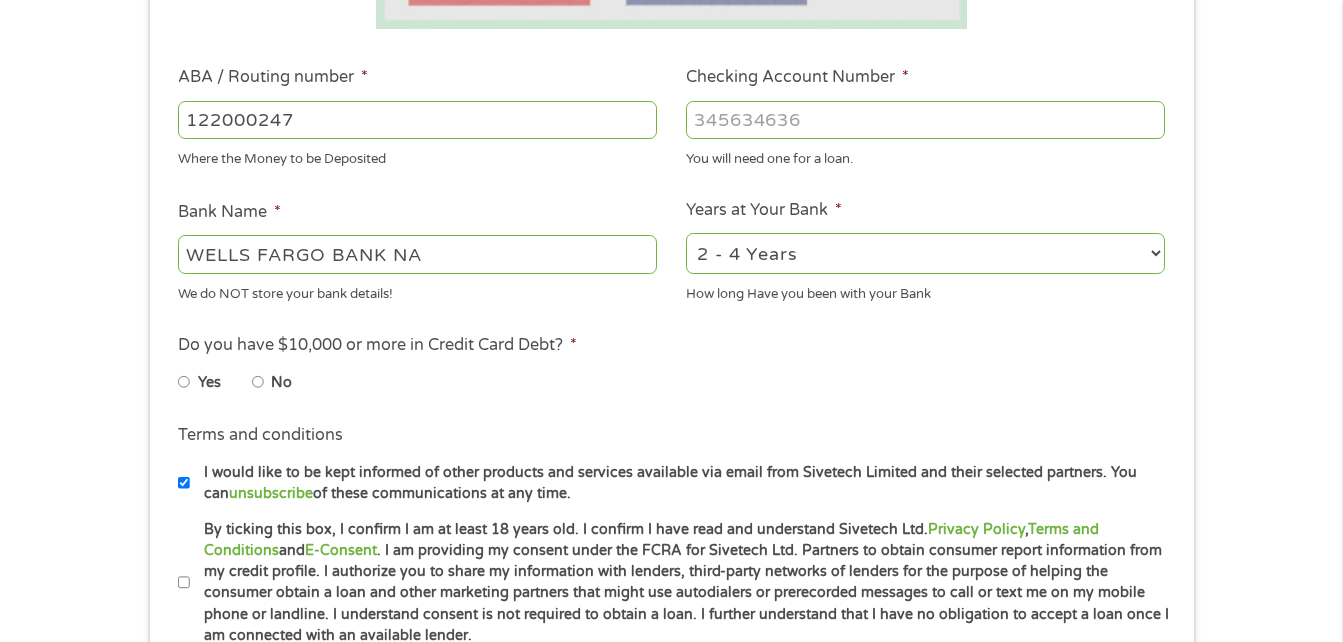 type on "122000247" 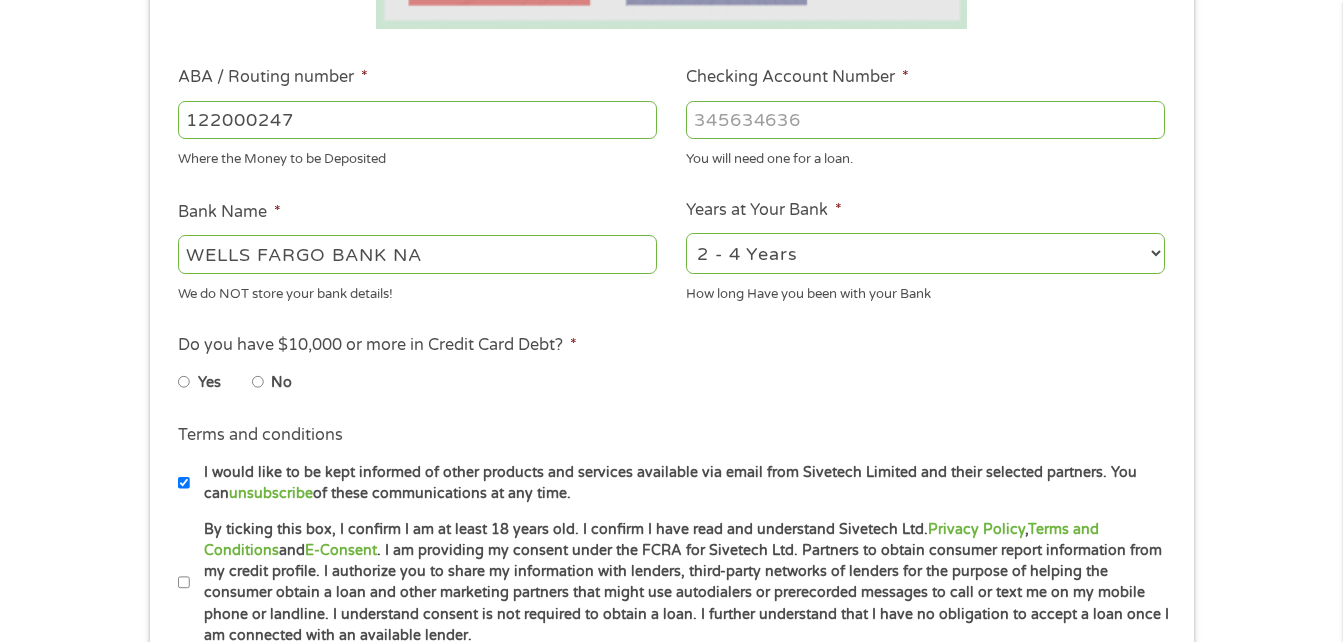 select on "60months" 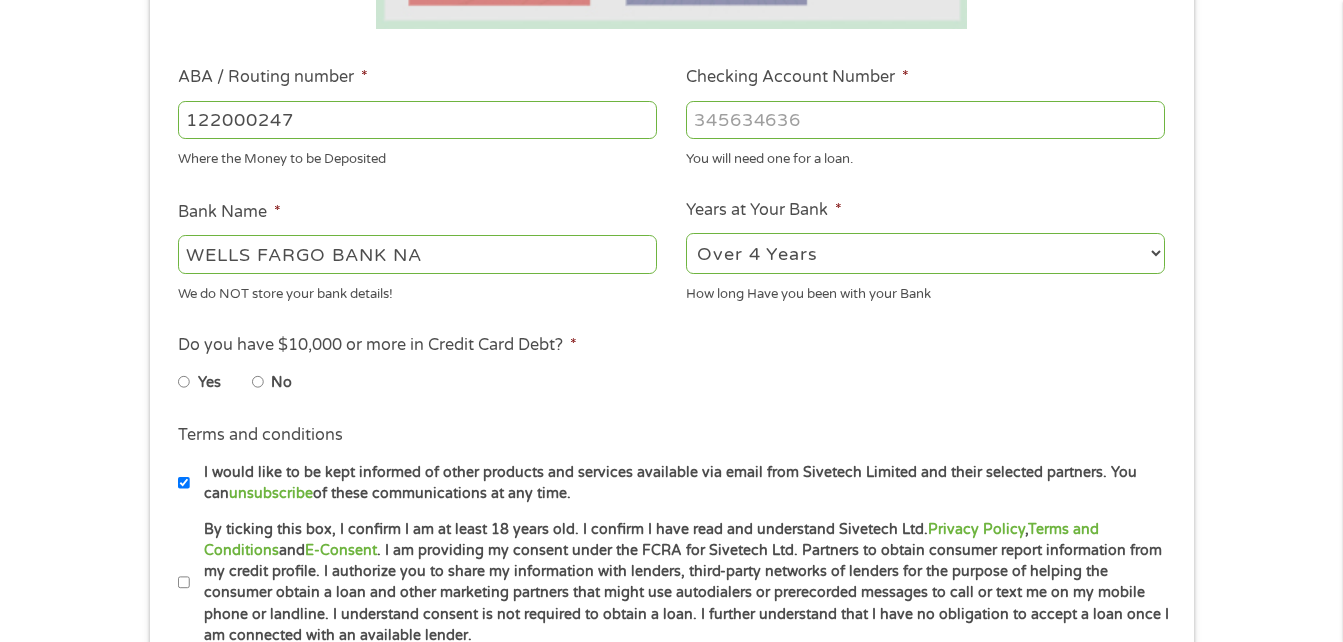click on "2 - 4 Years 6 - 12 Months 1 - 2 Years Over 4 Years" at bounding box center [925, 253] 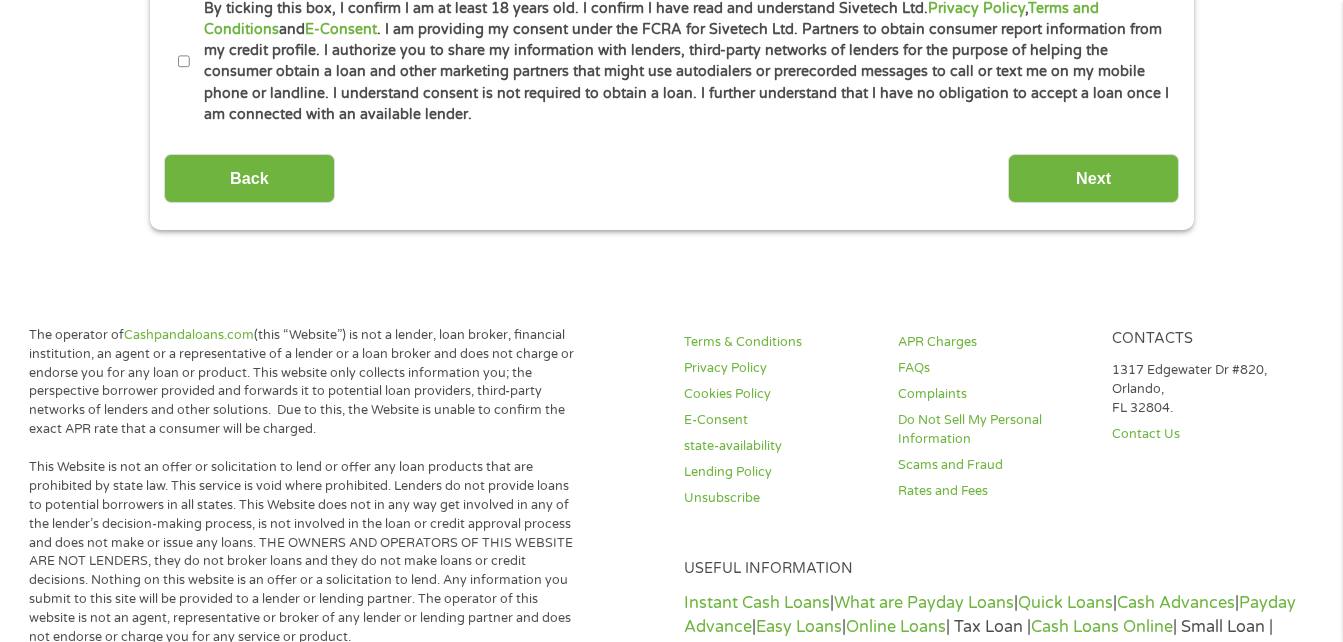 scroll, scrollTop: 1024, scrollLeft: 0, axis: vertical 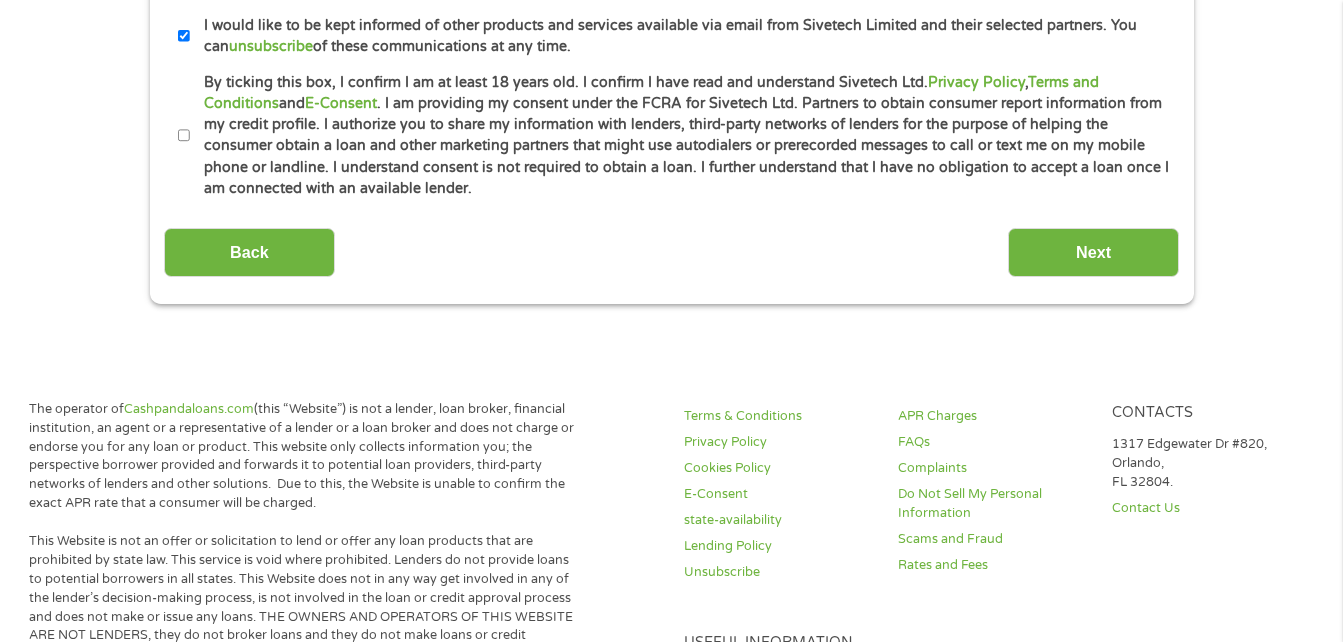 click on "By ticking this box, I confirm I am at least 18 years old. I confirm I have read and understand Sivetech Ltd.  Privacy Policy ,  Terms and Conditions  and  E-Consent . I am providing my consent under the FCRA for Sivetech Ltd. Partners to obtain consumer report information from my credit profile. I authorize you to share my information with lenders, third-party networks of lenders for the purpose of helping the consumer obtain a loan and other marketing partners that might use autodialers or prerecorded messages to call or text me on my mobile phone or landline. I understand consent is not required to obtain a loan. I further understand that I have no obligation to accept a loan once I am connected with an available lender." at bounding box center [184, 136] 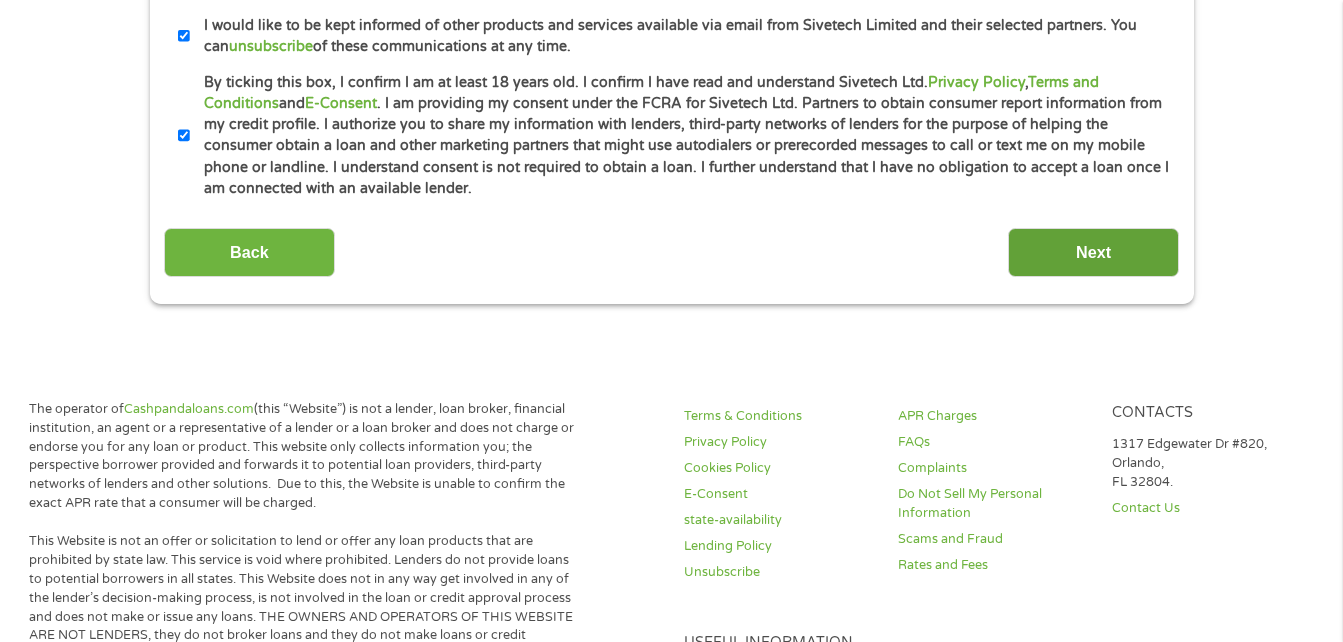 click on "Next" at bounding box center (1093, 252) 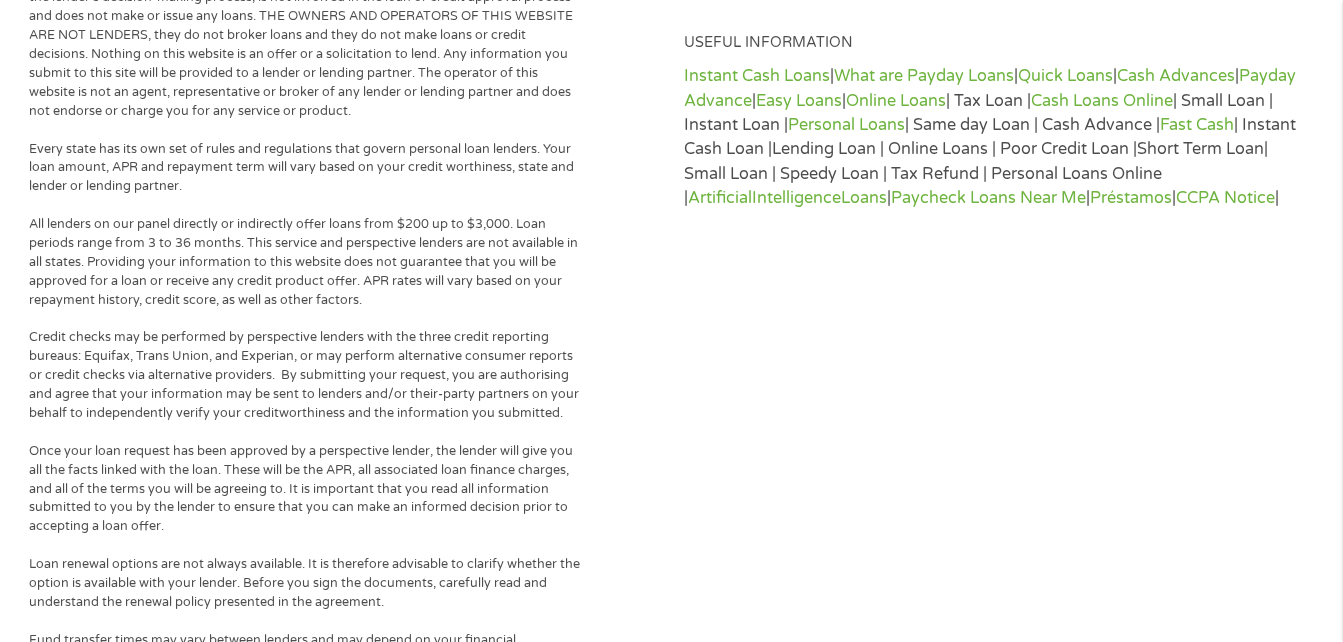 scroll, scrollTop: 8, scrollLeft: 8, axis: both 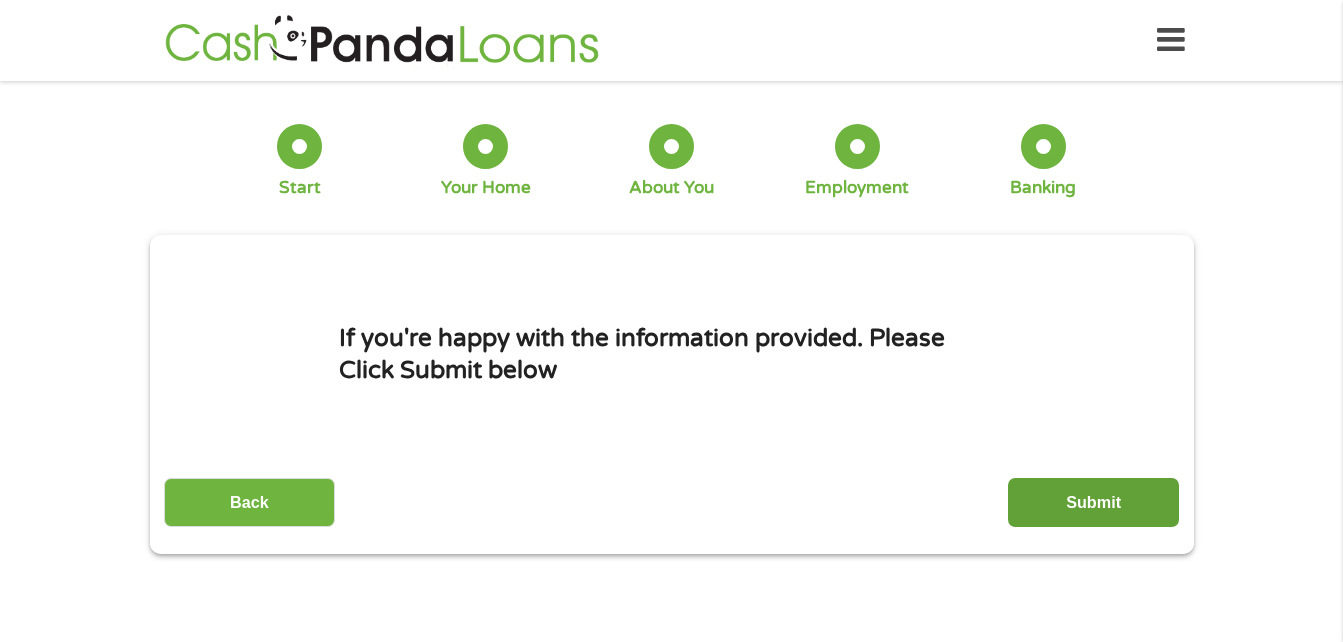 click on "Submit" at bounding box center (1093, 502) 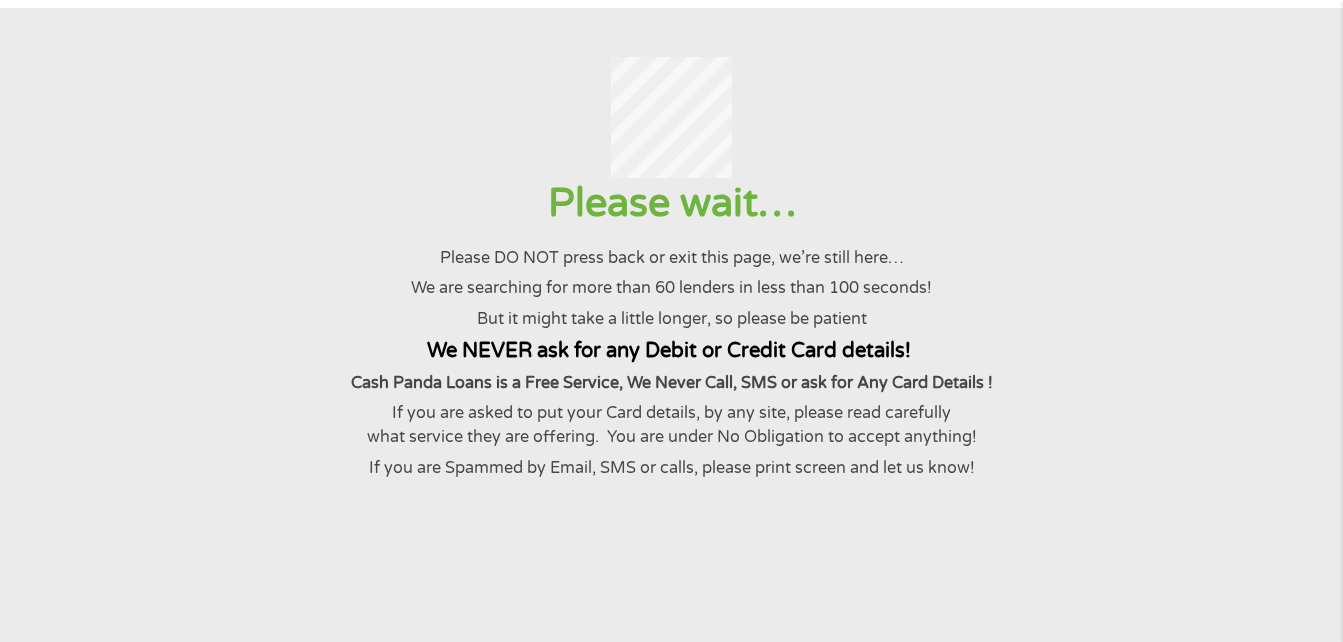 scroll, scrollTop: 91, scrollLeft: 0, axis: vertical 